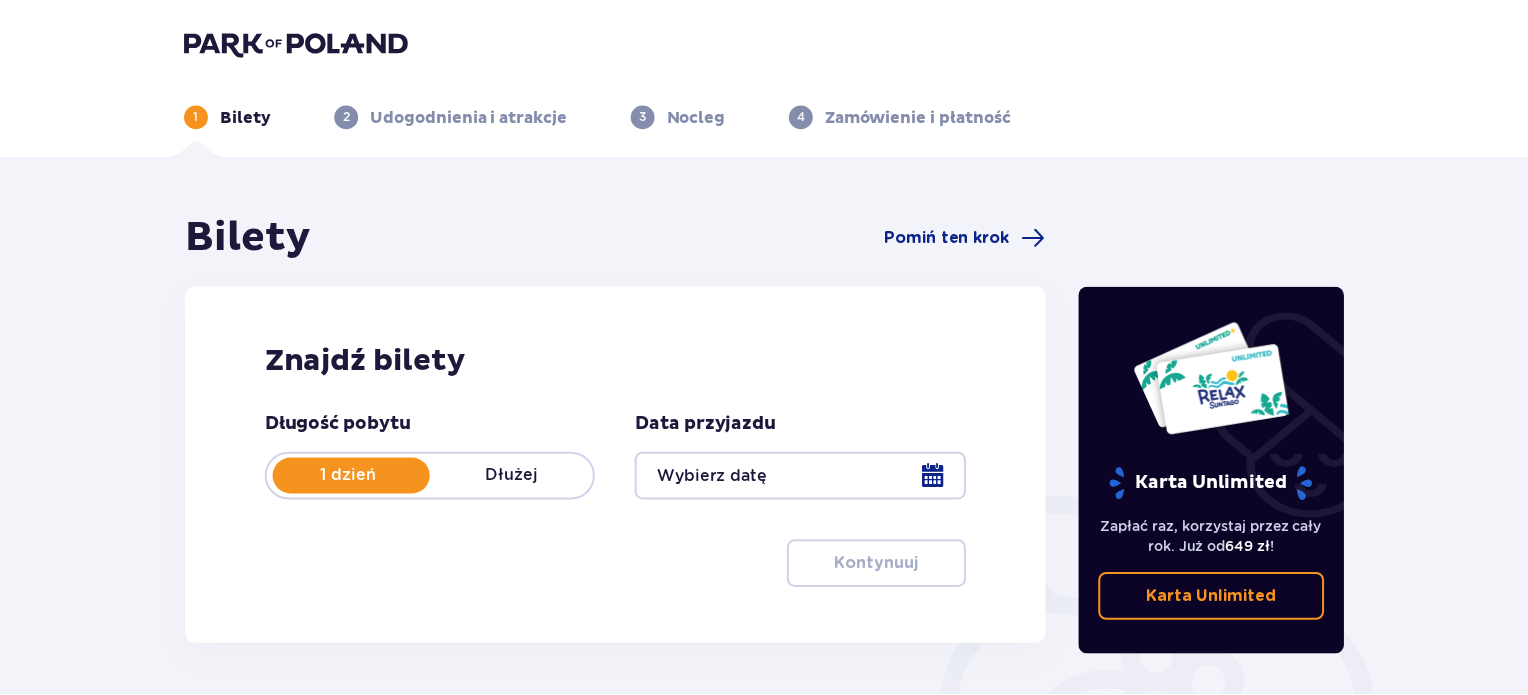 scroll, scrollTop: 324, scrollLeft: 0, axis: vertical 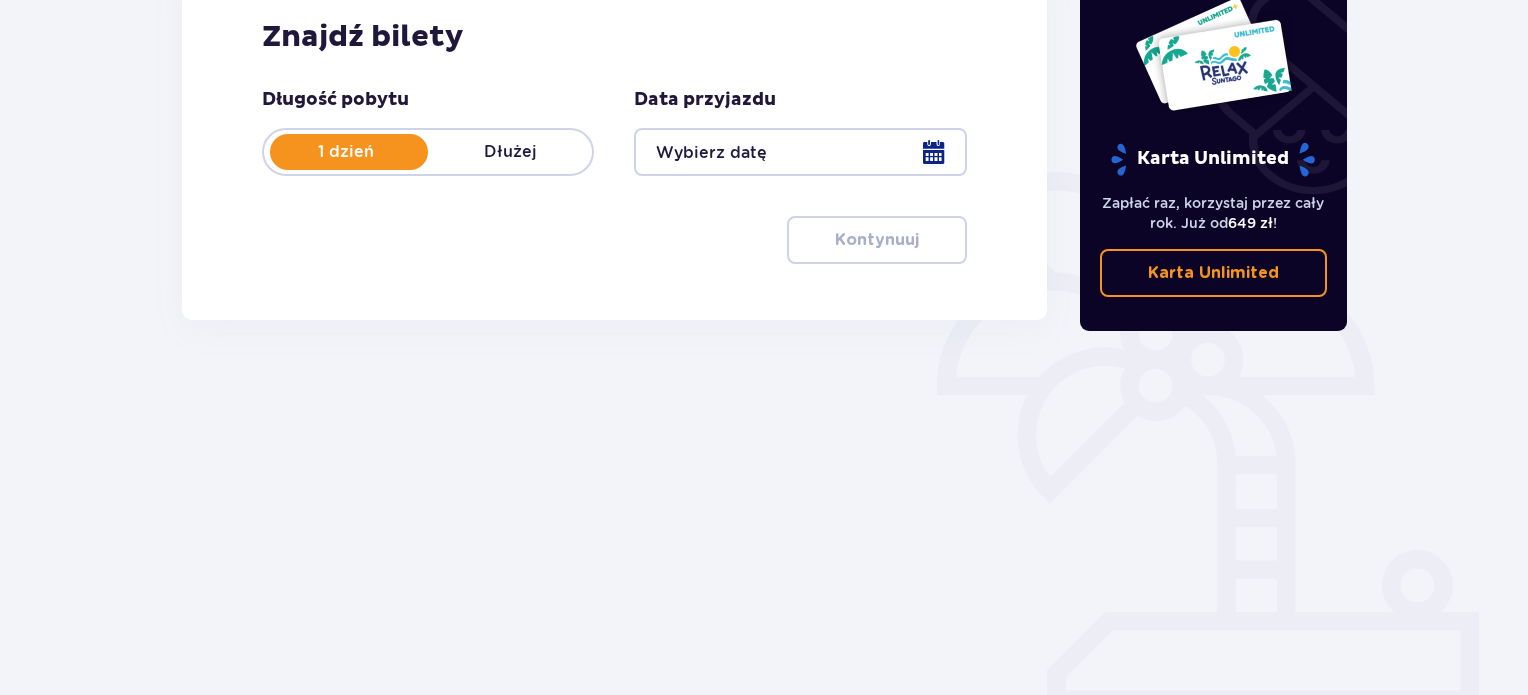 click at bounding box center (800, 152) 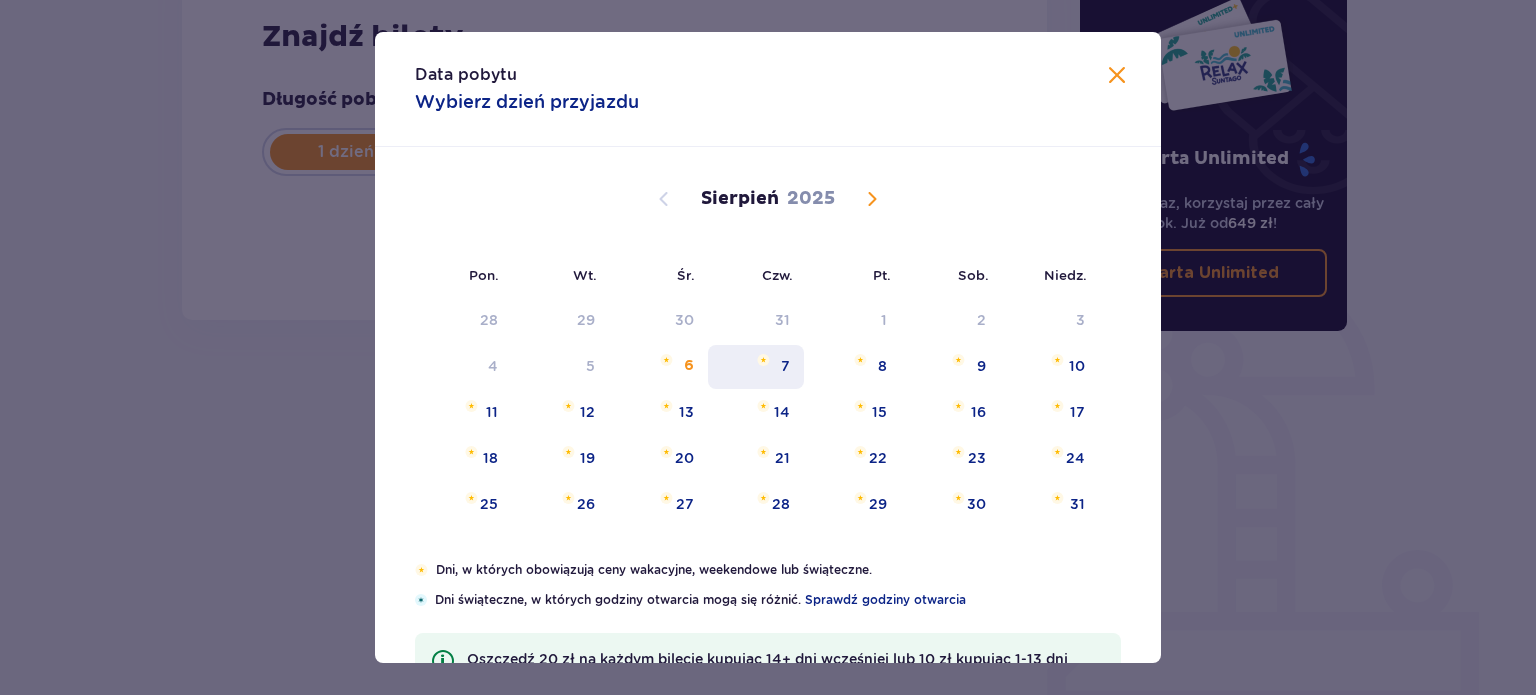click on "7" at bounding box center [756, 367] 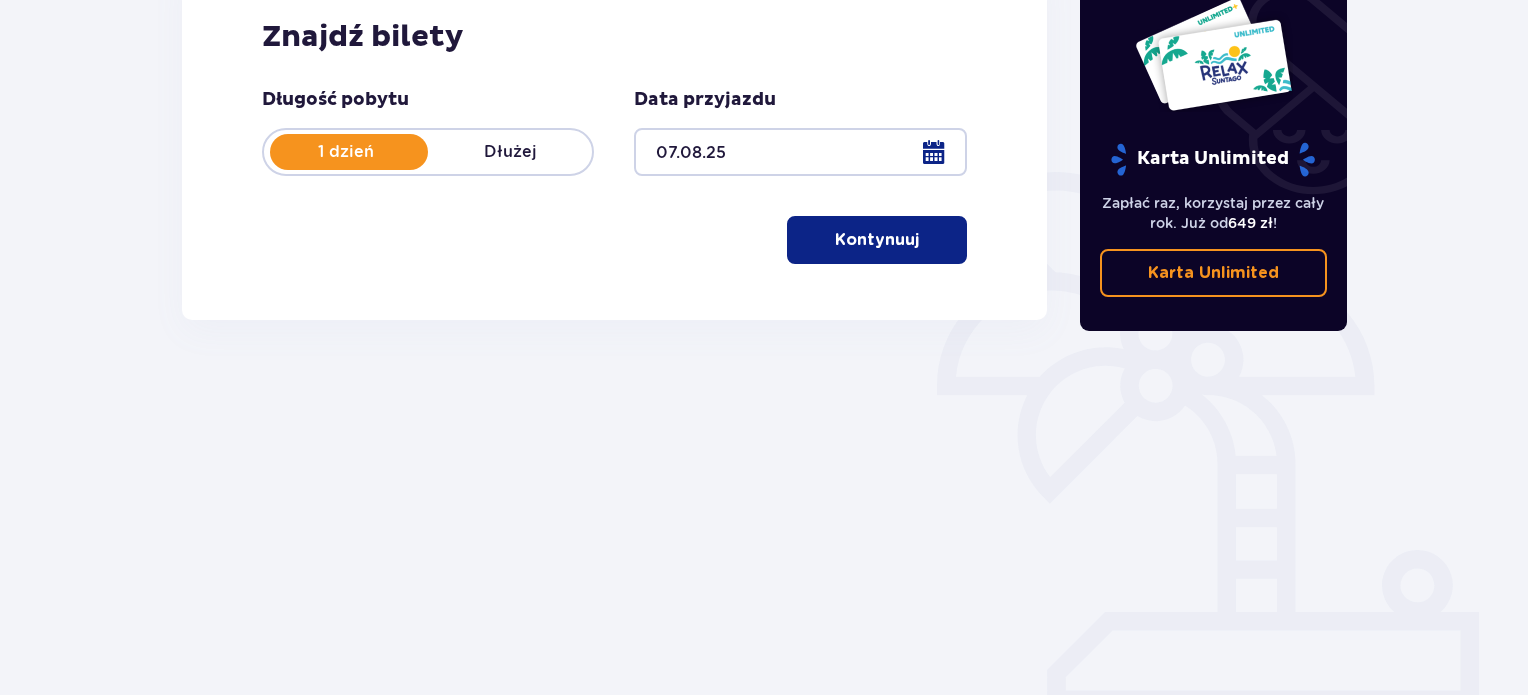click on "Kontynuuj" at bounding box center (877, 240) 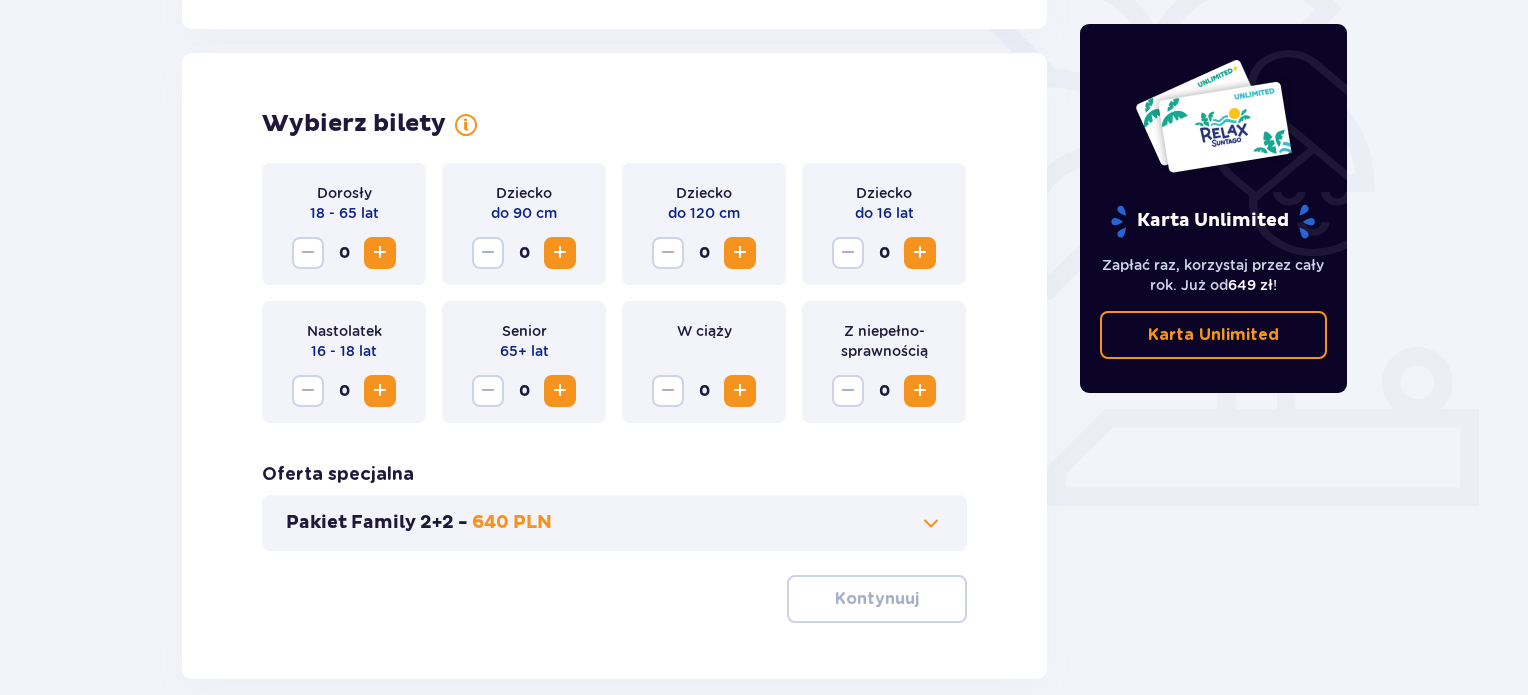 scroll, scrollTop: 556, scrollLeft: 0, axis: vertical 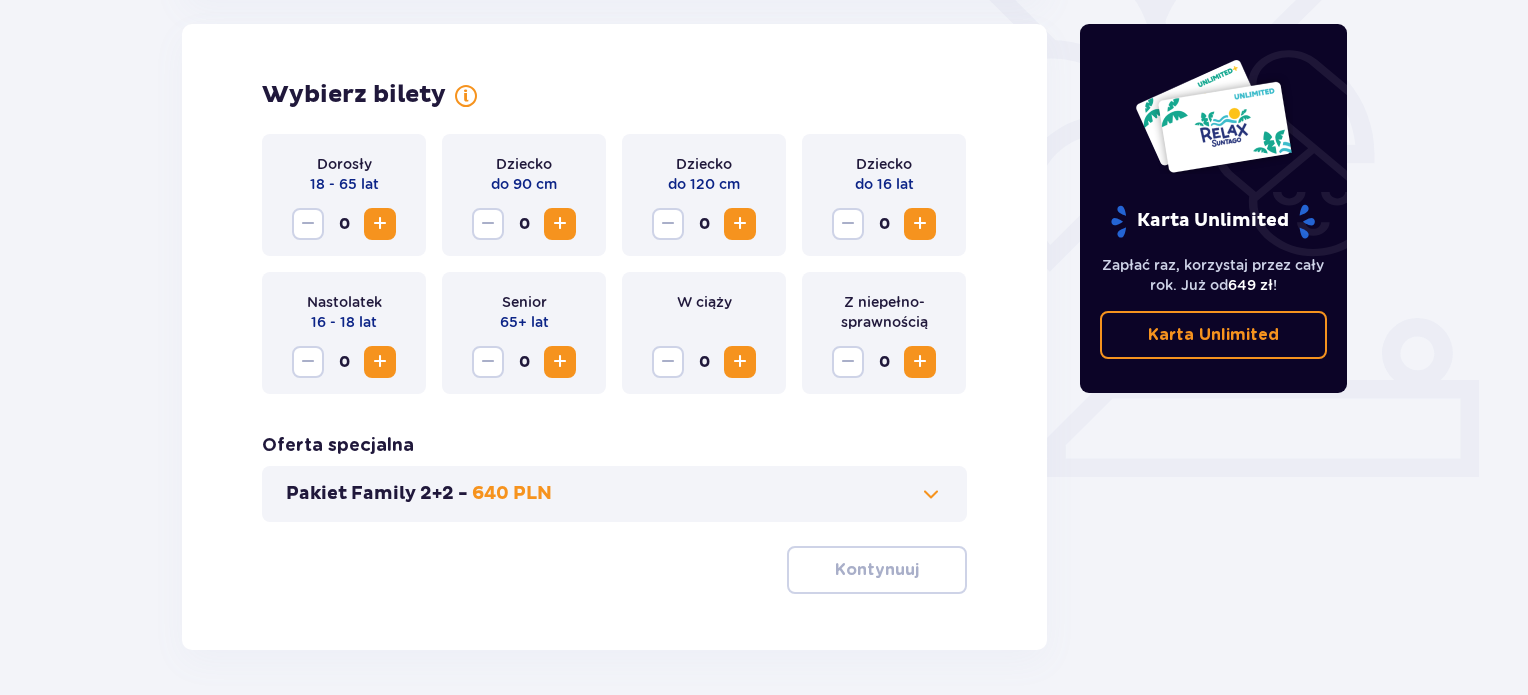 click at bounding box center (380, 224) 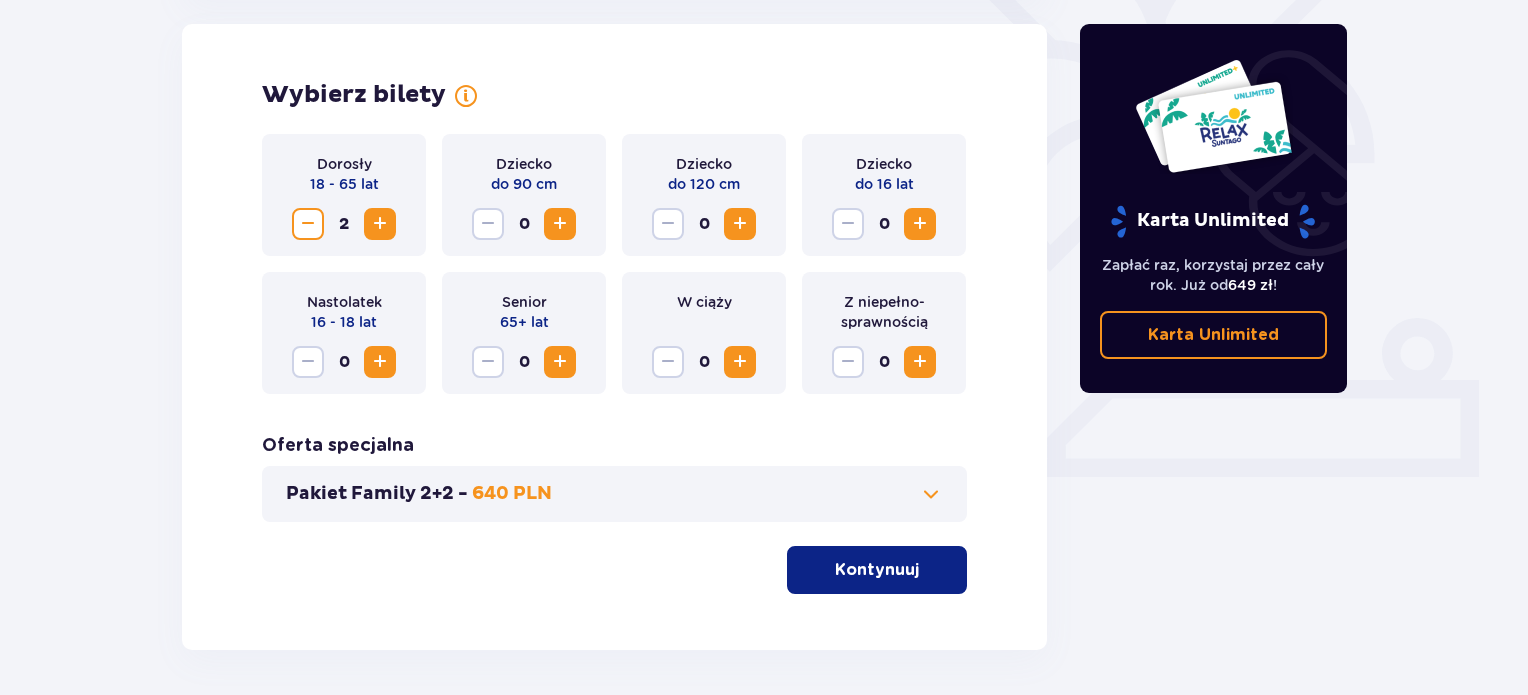 click on "Kontynuuj" at bounding box center [877, 570] 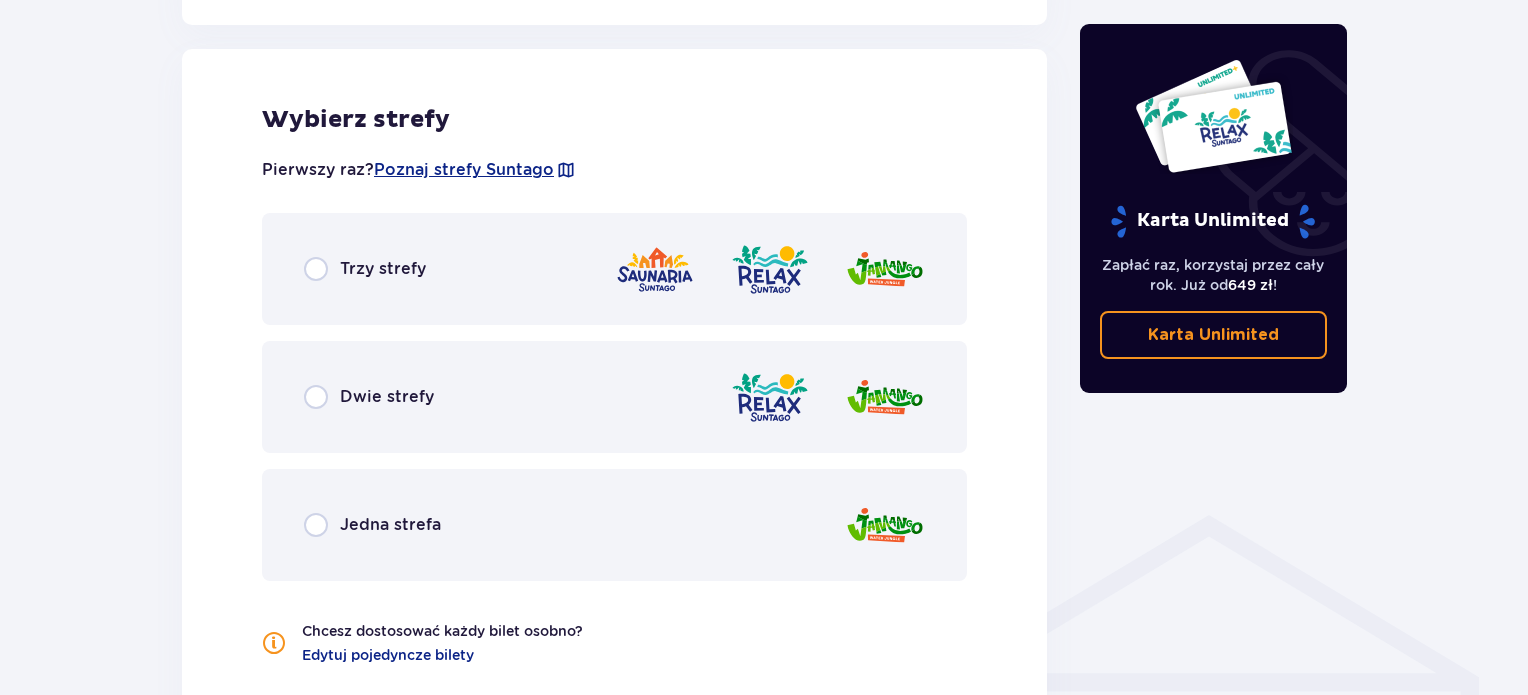 scroll, scrollTop: 1110, scrollLeft: 0, axis: vertical 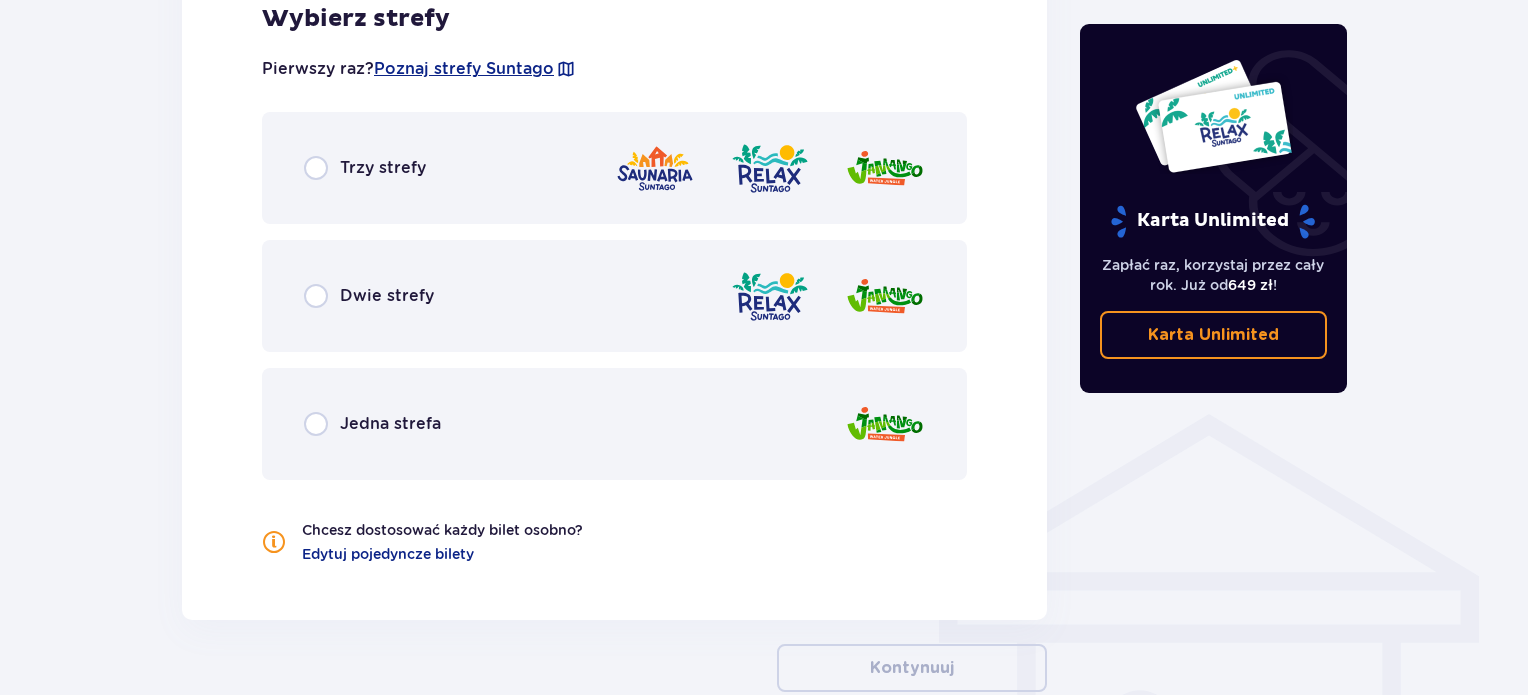 click on "Dwie strefy" at bounding box center [387, 296] 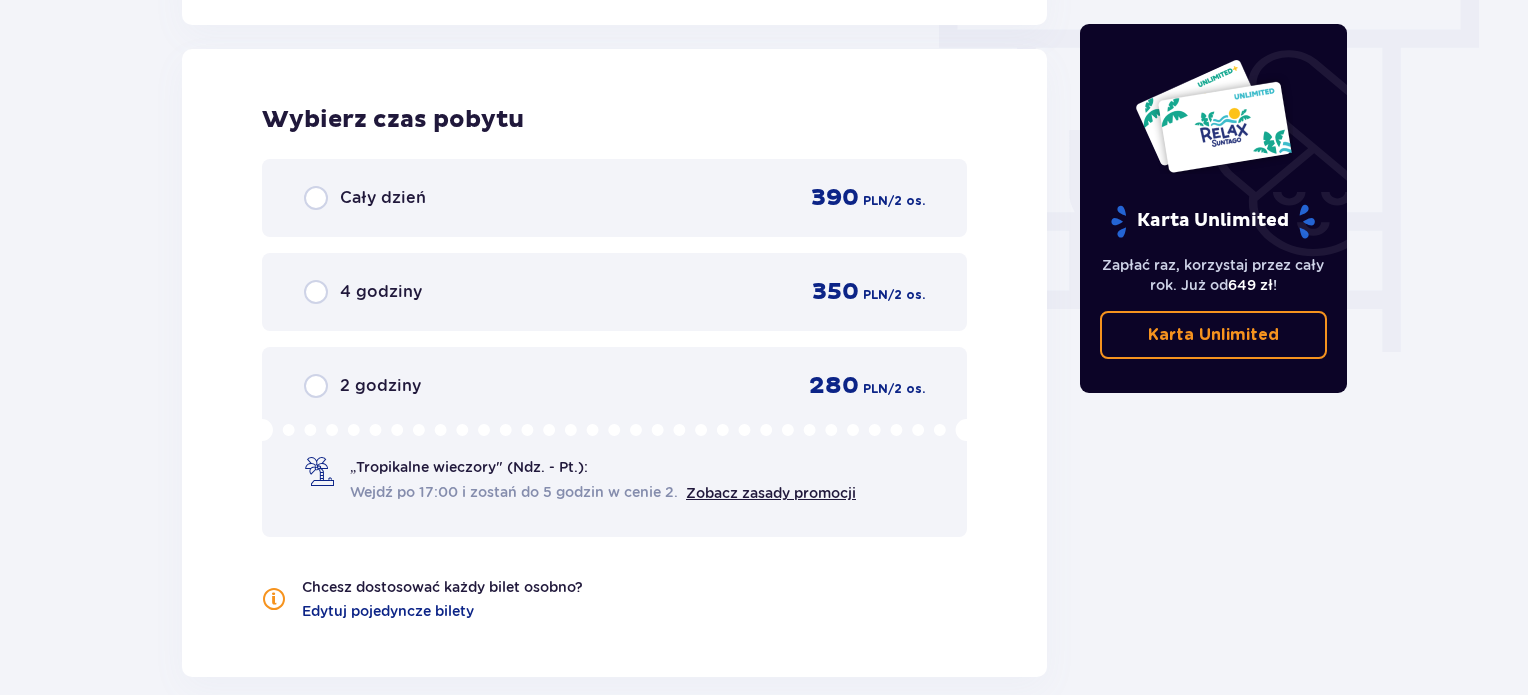 scroll, scrollTop: 1806, scrollLeft: 0, axis: vertical 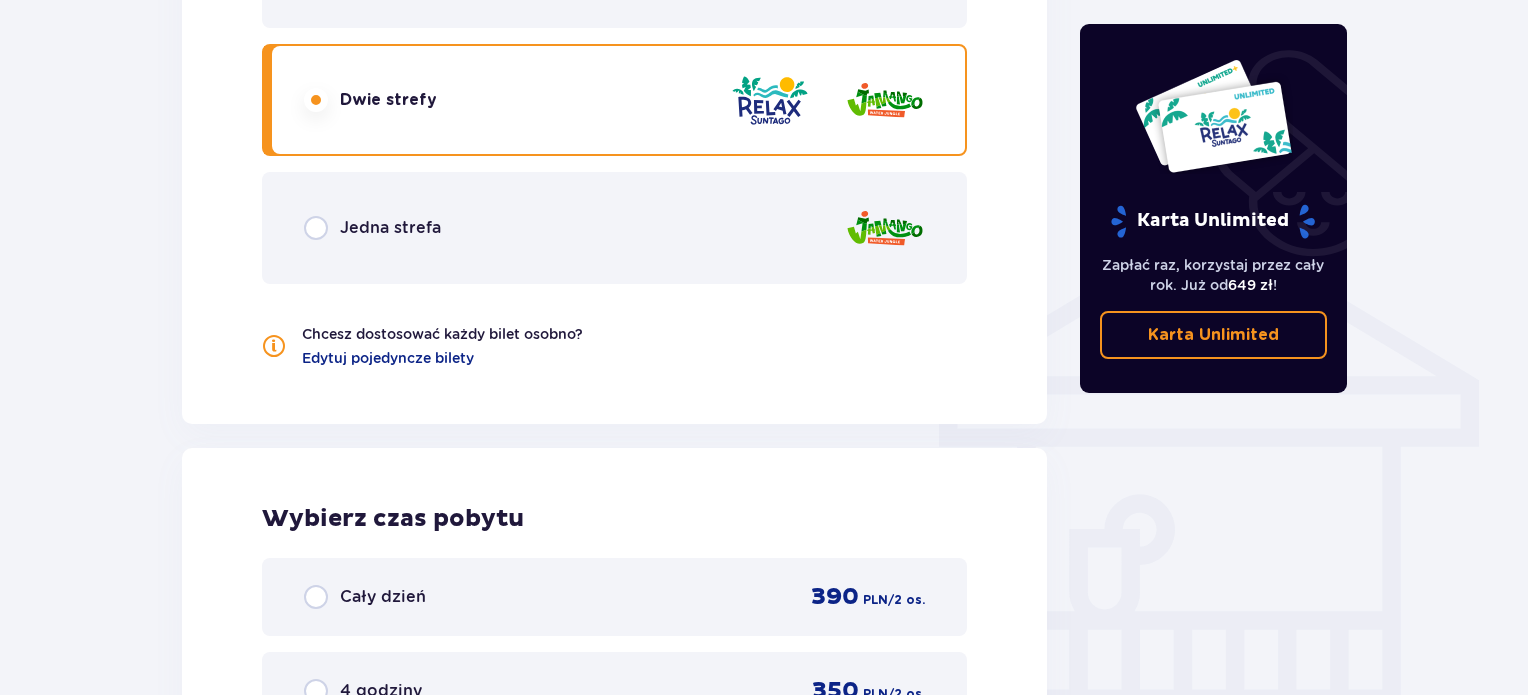 click on "Jedna strefa" at bounding box center [614, 228] 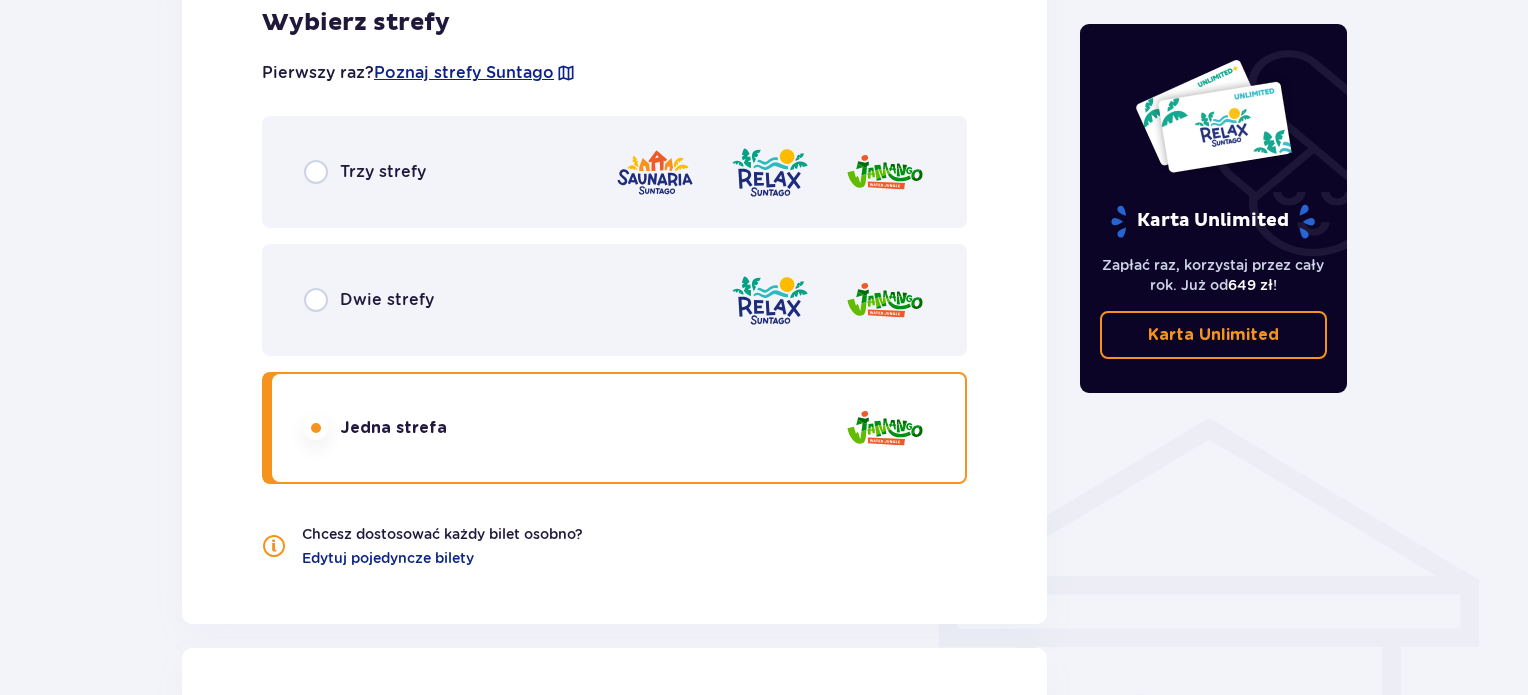 click on "Trzy strefy" at bounding box center [365, 172] 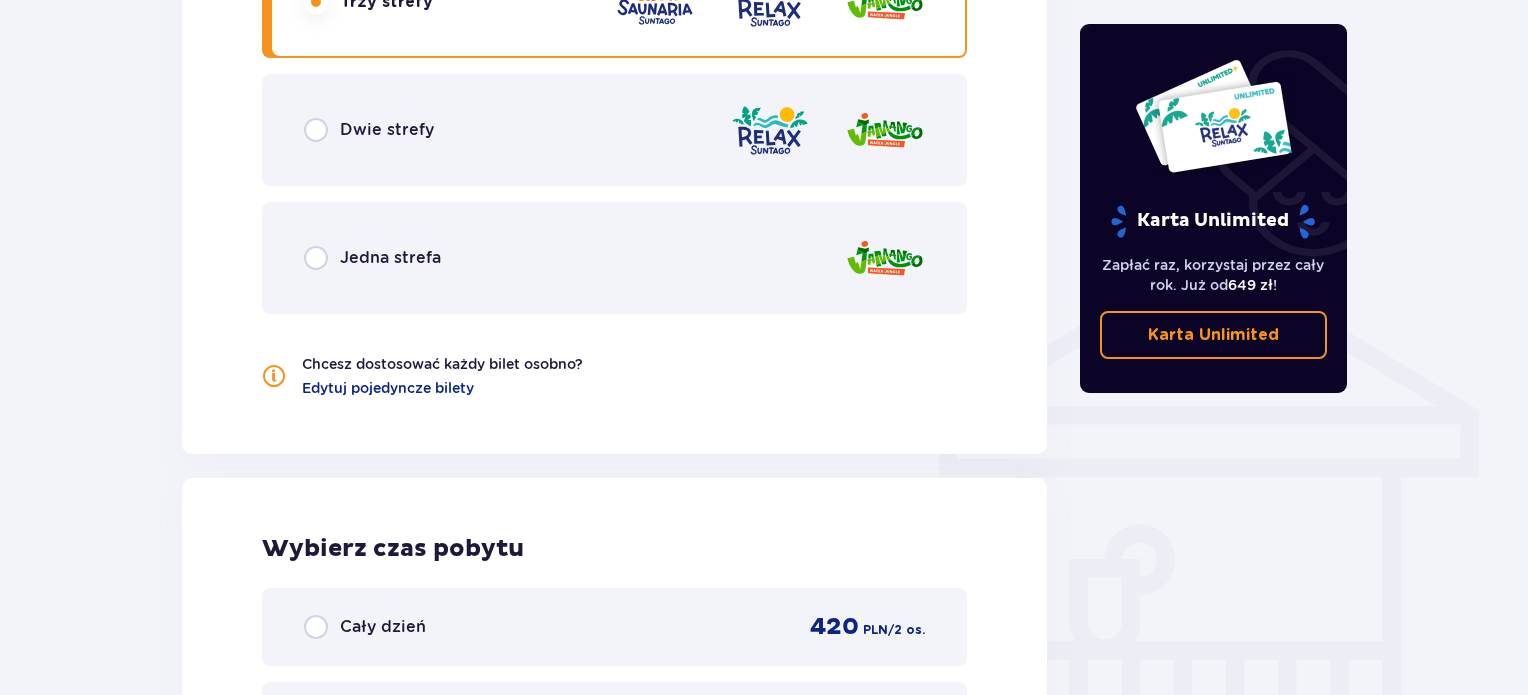 scroll, scrollTop: 1676, scrollLeft: 0, axis: vertical 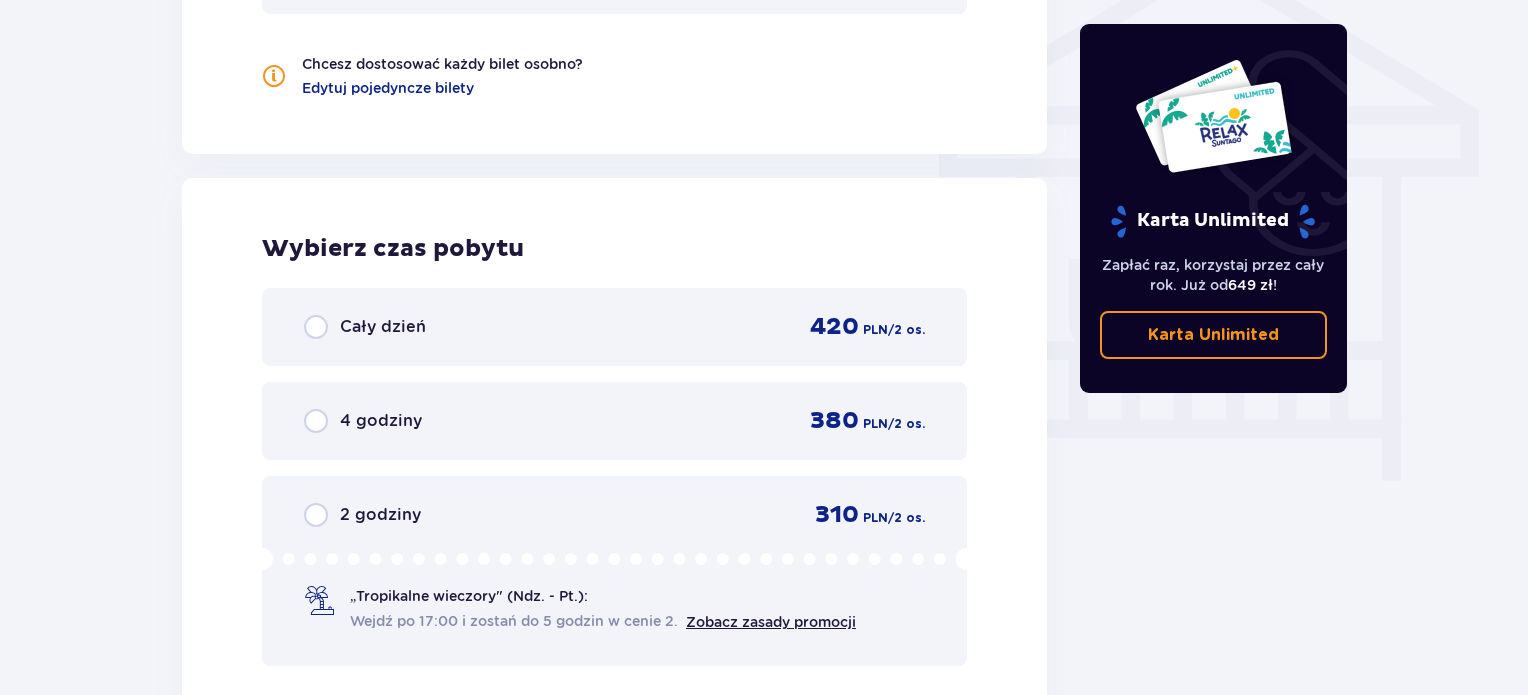 click on "Cały dzień   420 PLN / 2 os." at bounding box center (614, 327) 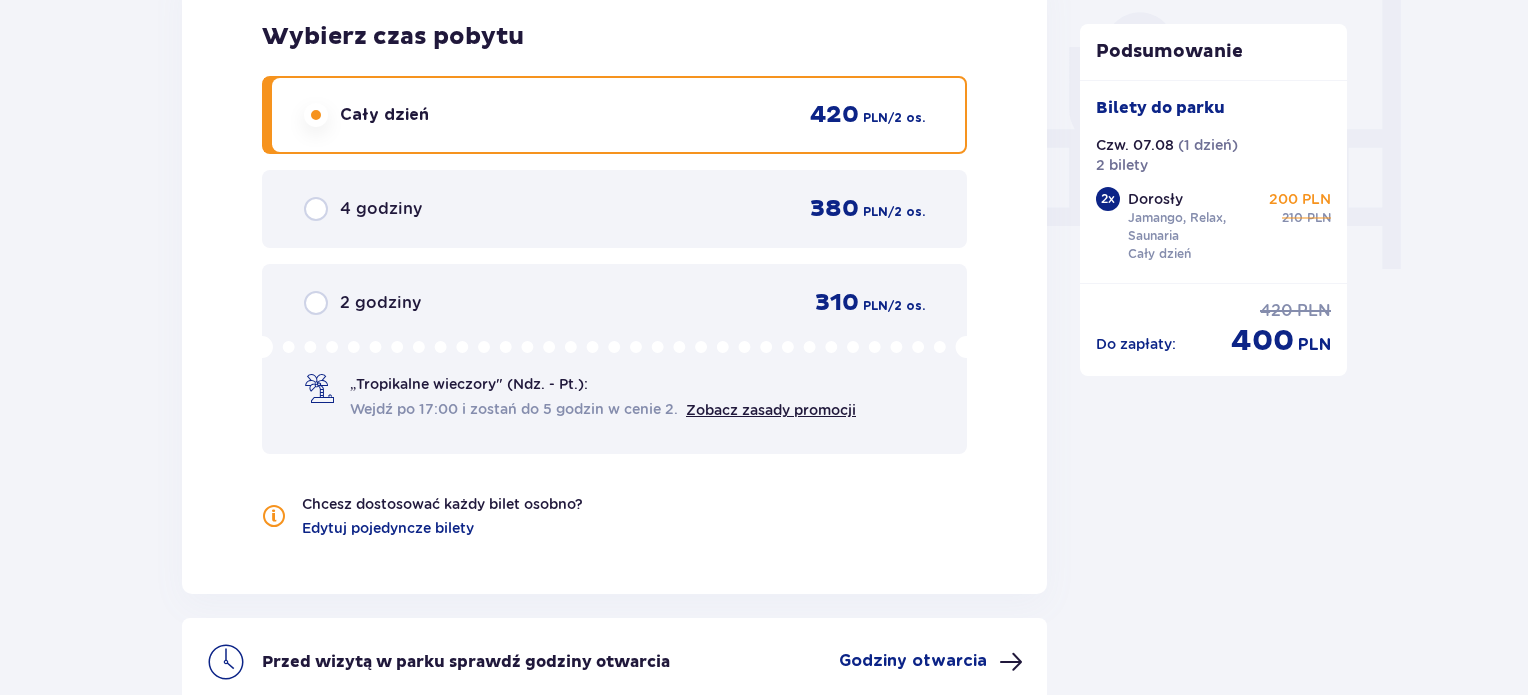 scroll, scrollTop: 2088, scrollLeft: 0, axis: vertical 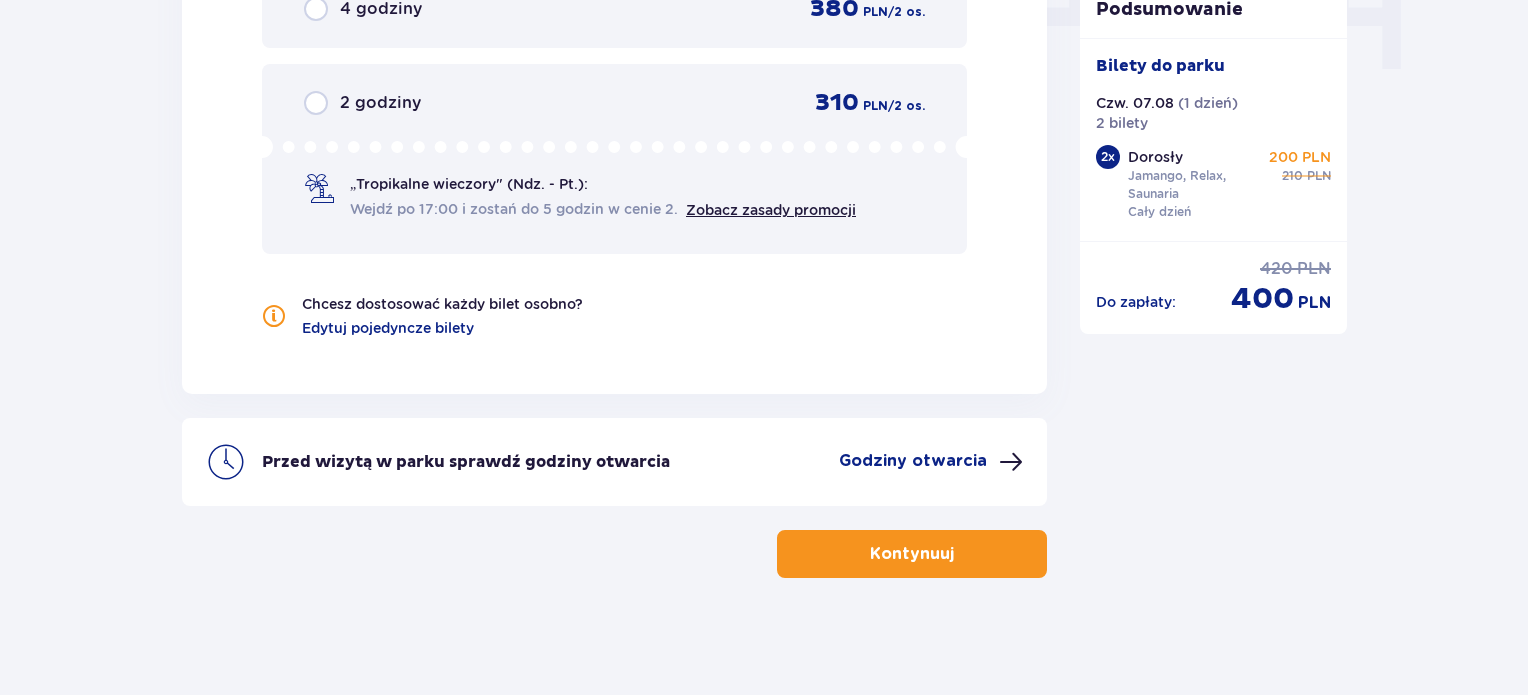 click on "Kontynuuj" at bounding box center (614, 542) 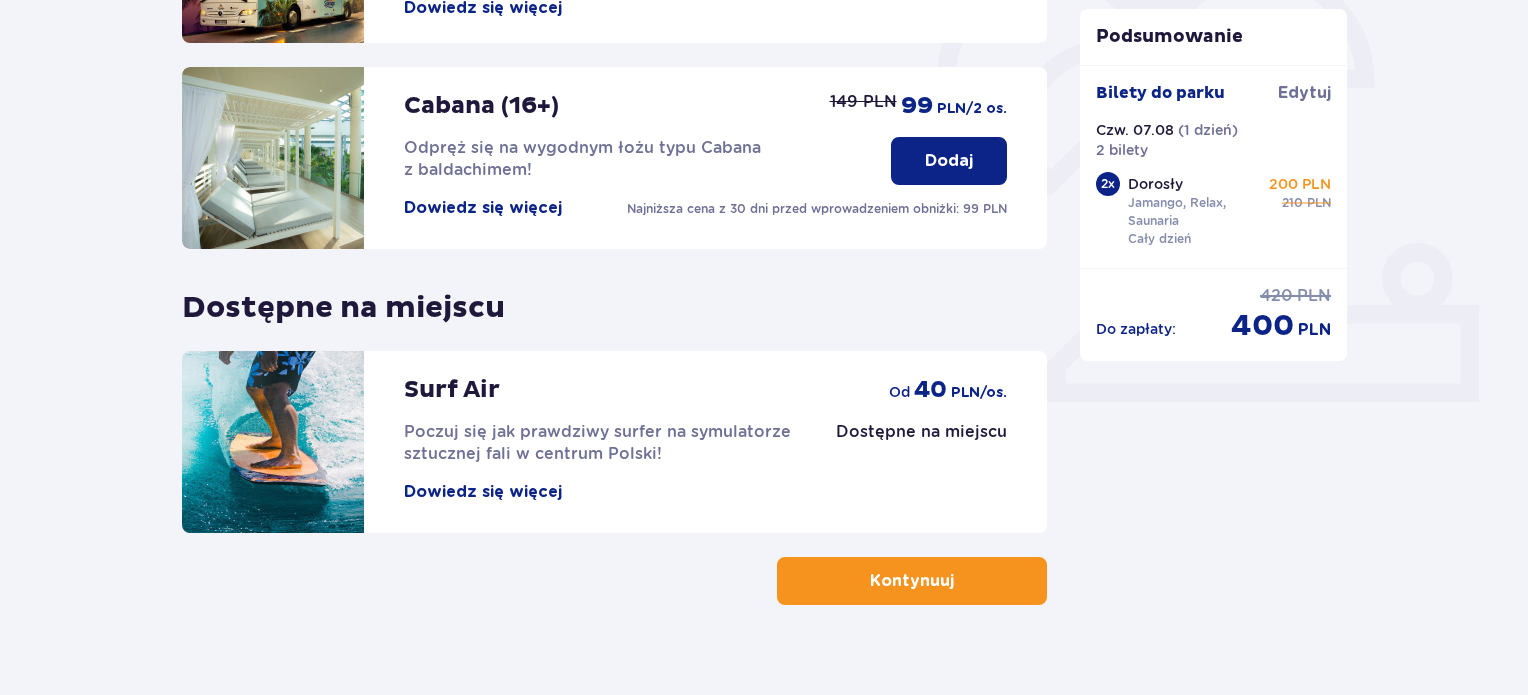 scroll, scrollTop: 660, scrollLeft: 0, axis: vertical 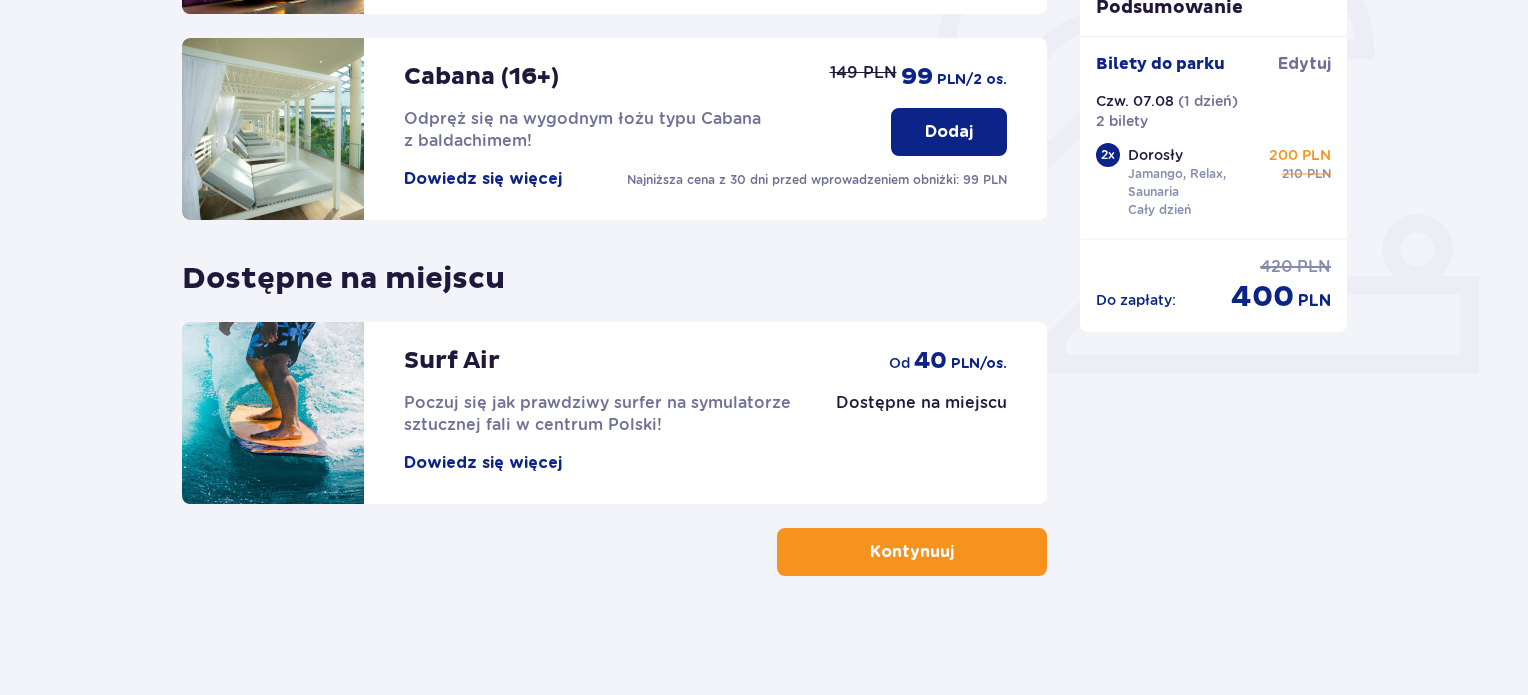 click on "Kontynuuj" at bounding box center (912, 552) 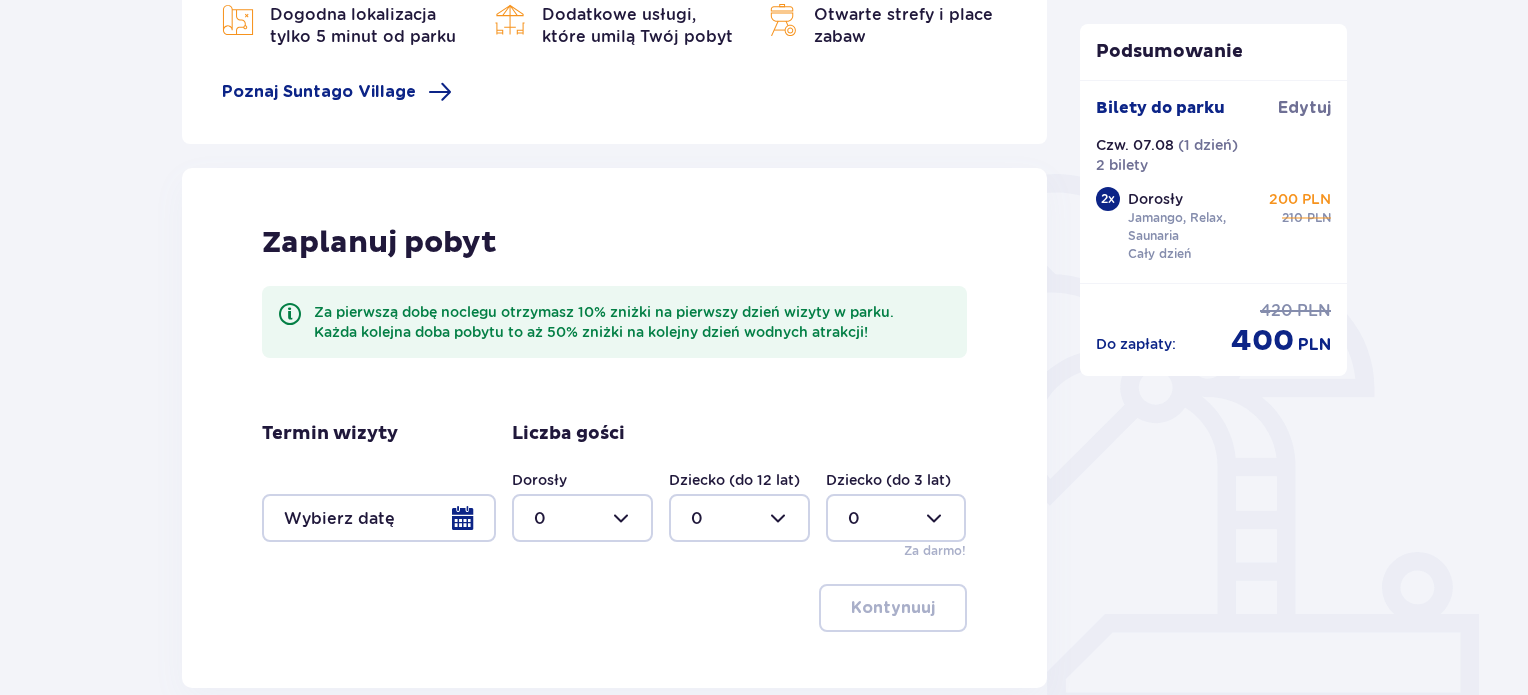 scroll, scrollTop: 507, scrollLeft: 0, axis: vertical 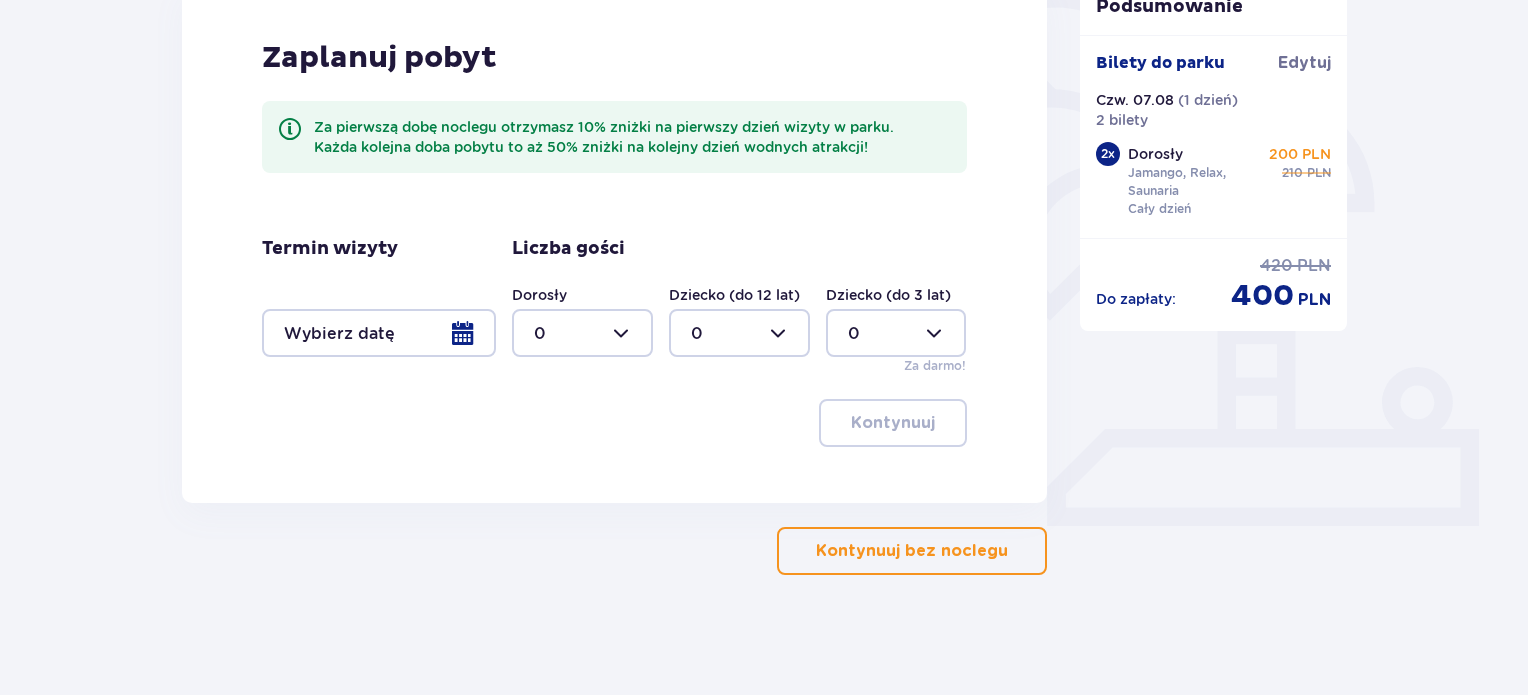 click on "Kontynuuj bez noclegu" at bounding box center [912, 551] 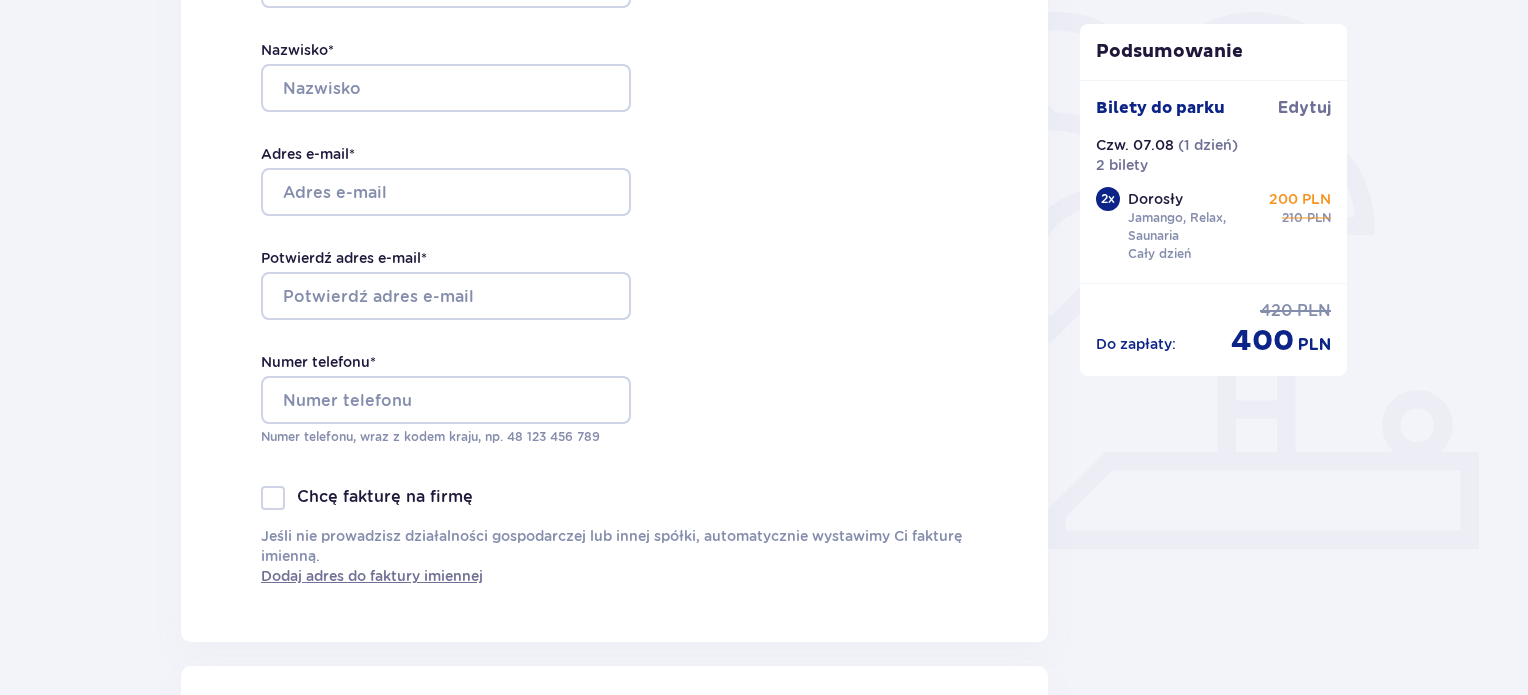 scroll, scrollTop: 500, scrollLeft: 0, axis: vertical 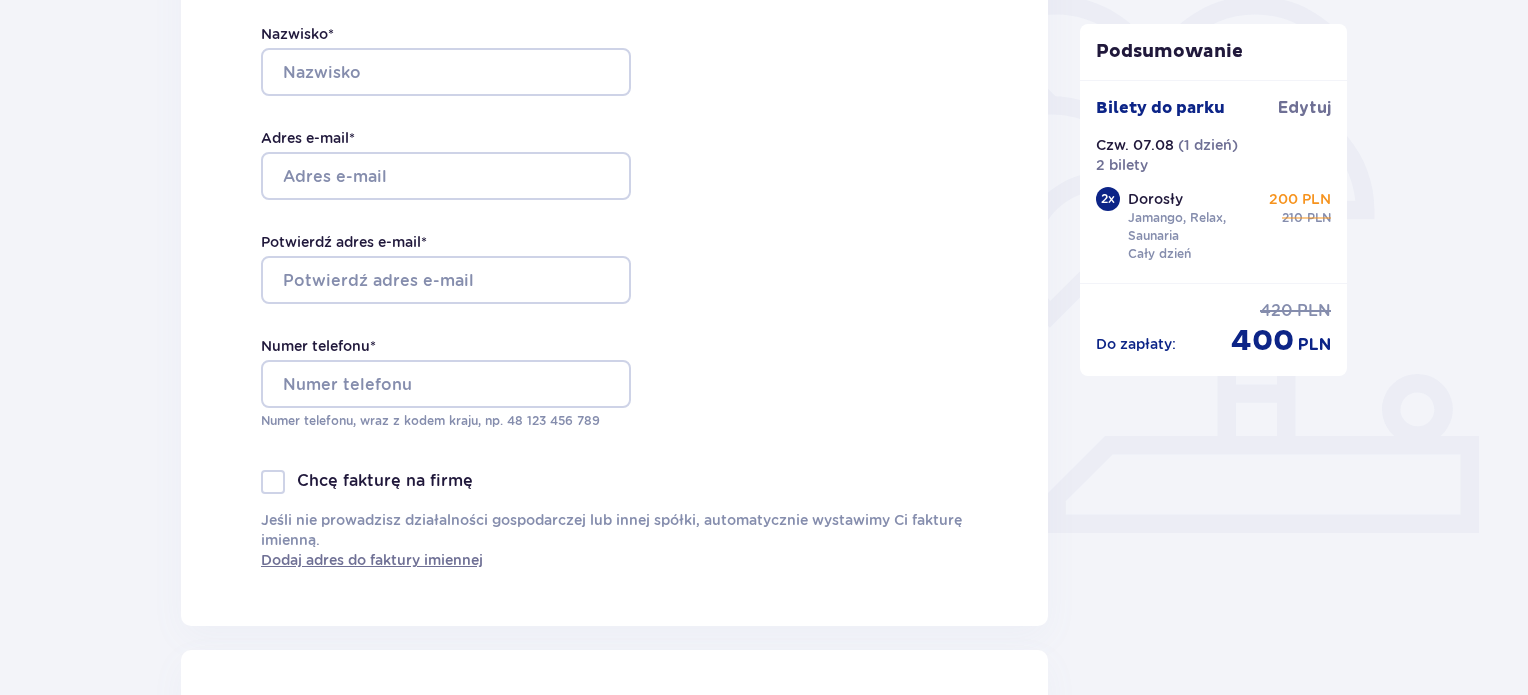 click at bounding box center [273, 482] 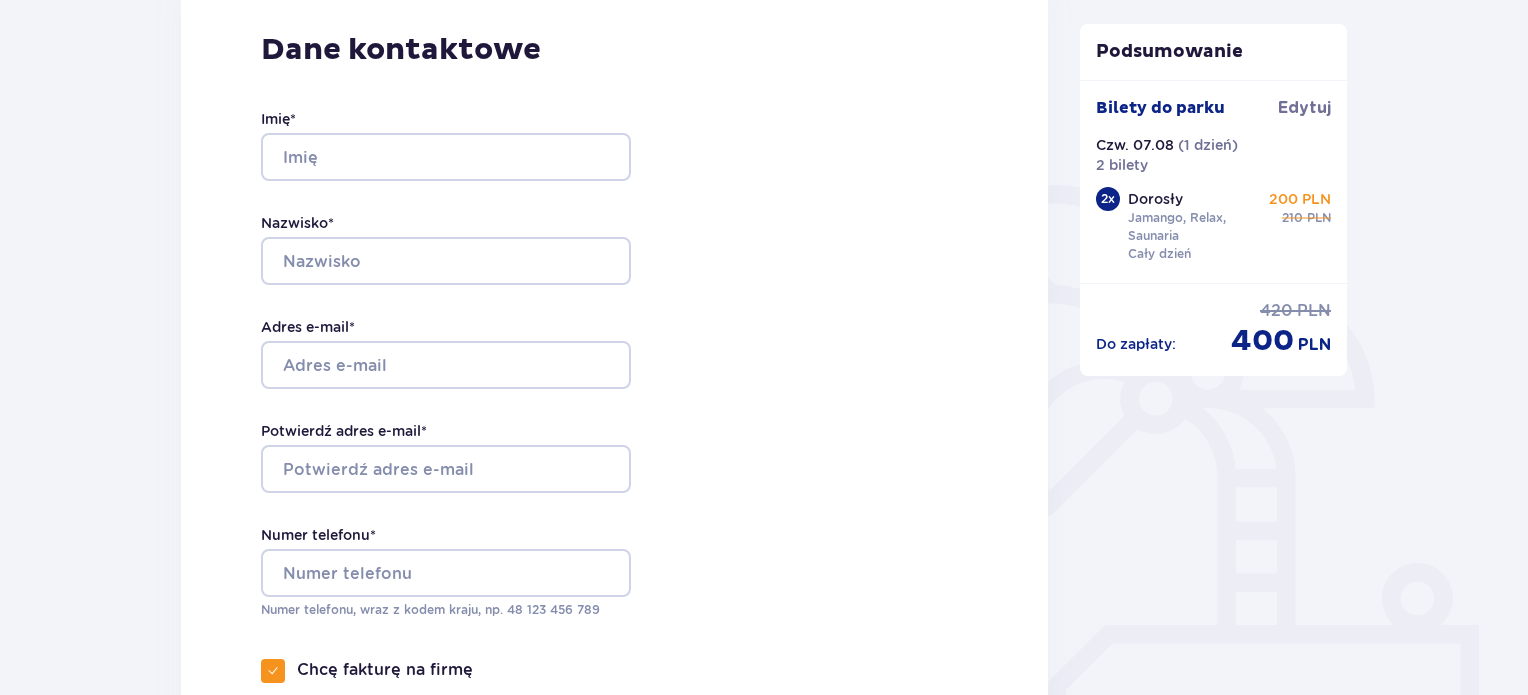 scroll, scrollTop: 300, scrollLeft: 0, axis: vertical 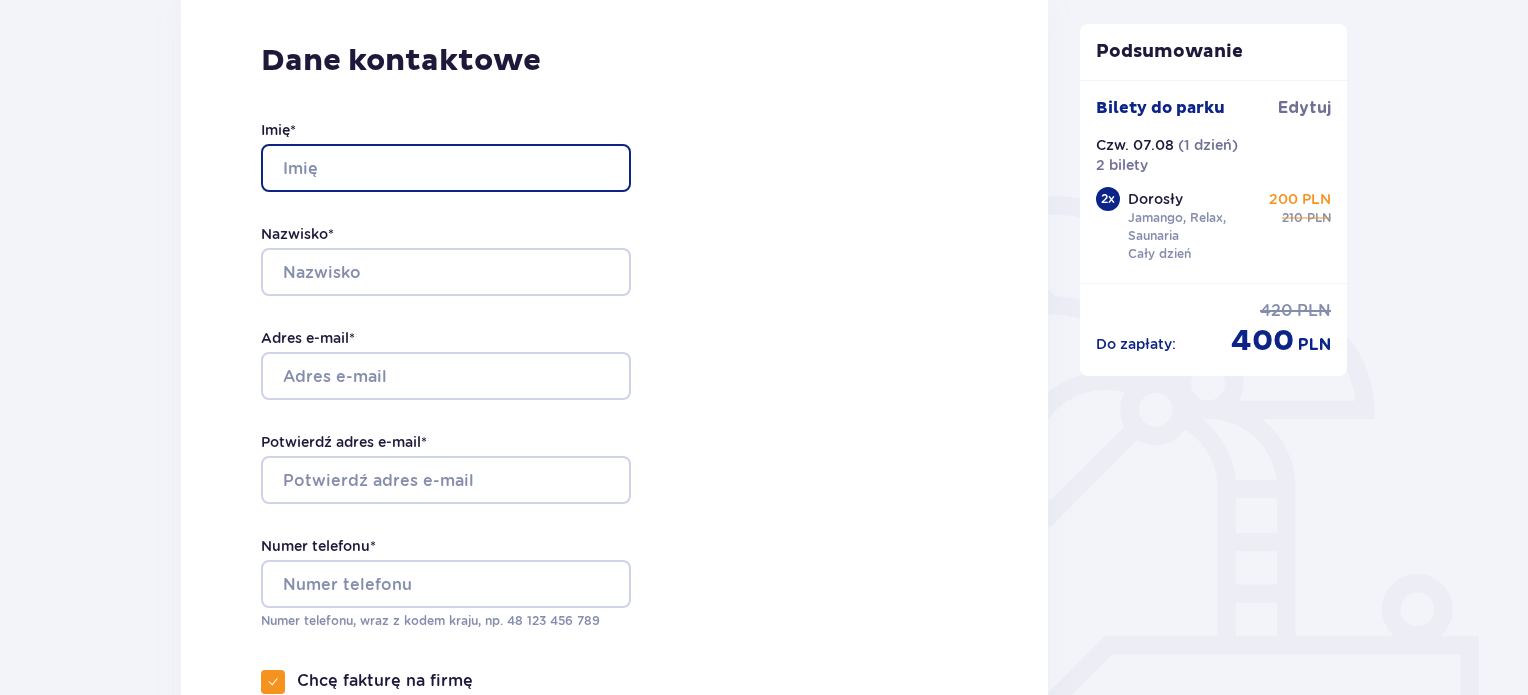 click on "Imię *" at bounding box center [446, 168] 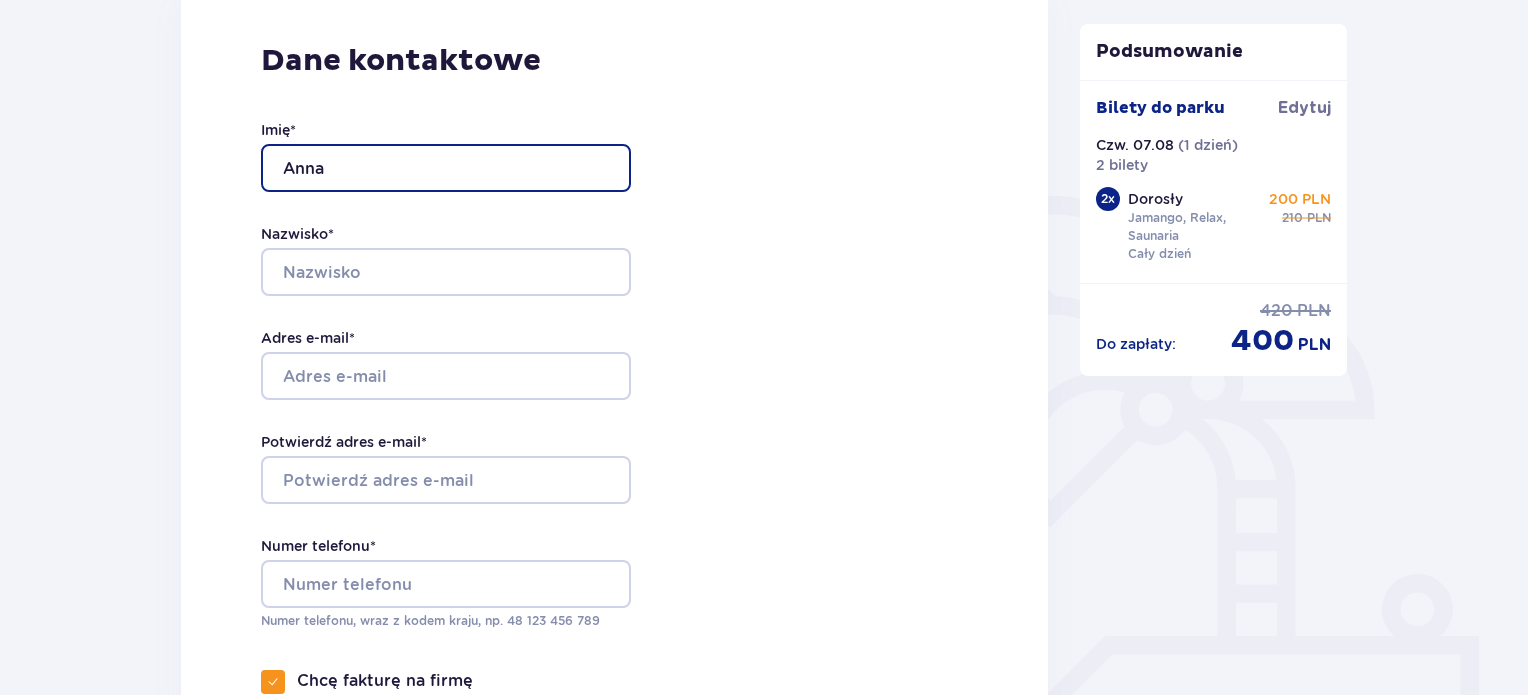 type on "Anna" 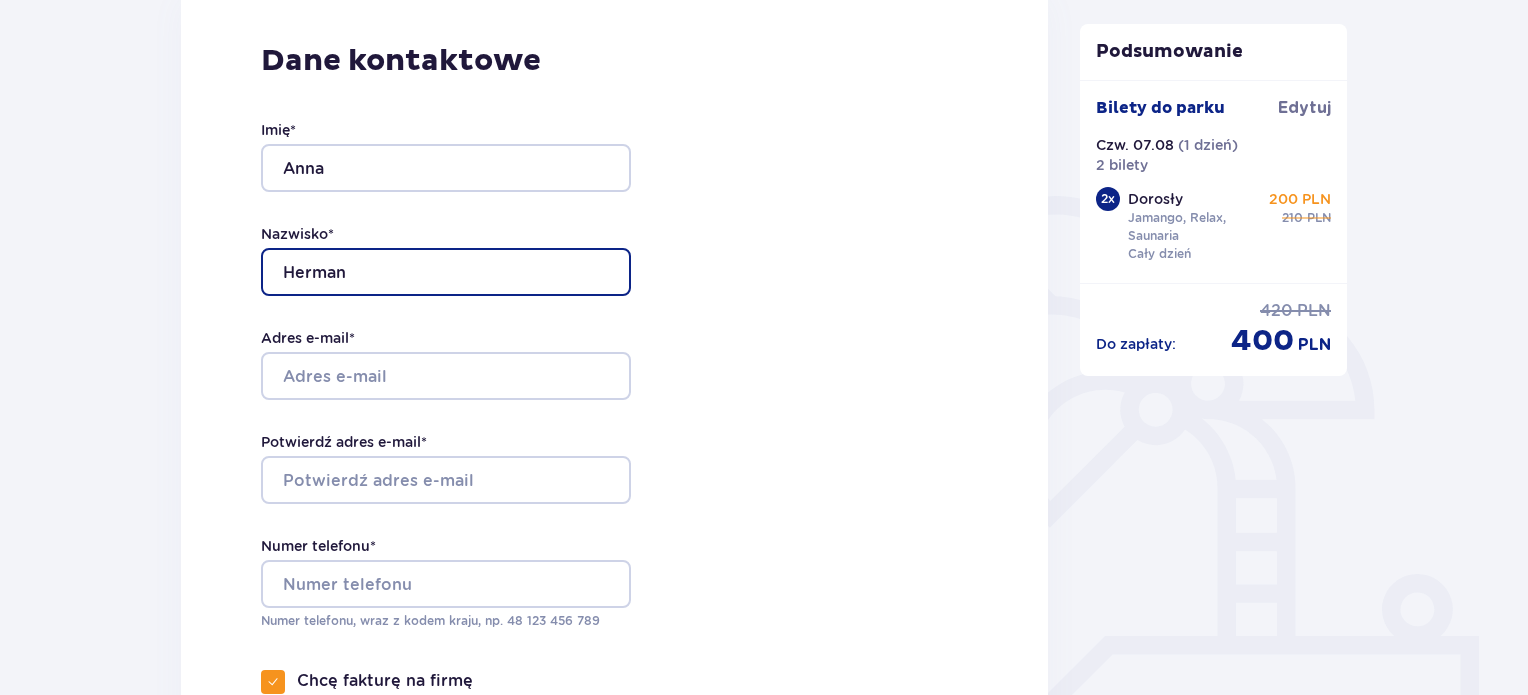 type on "Herman" 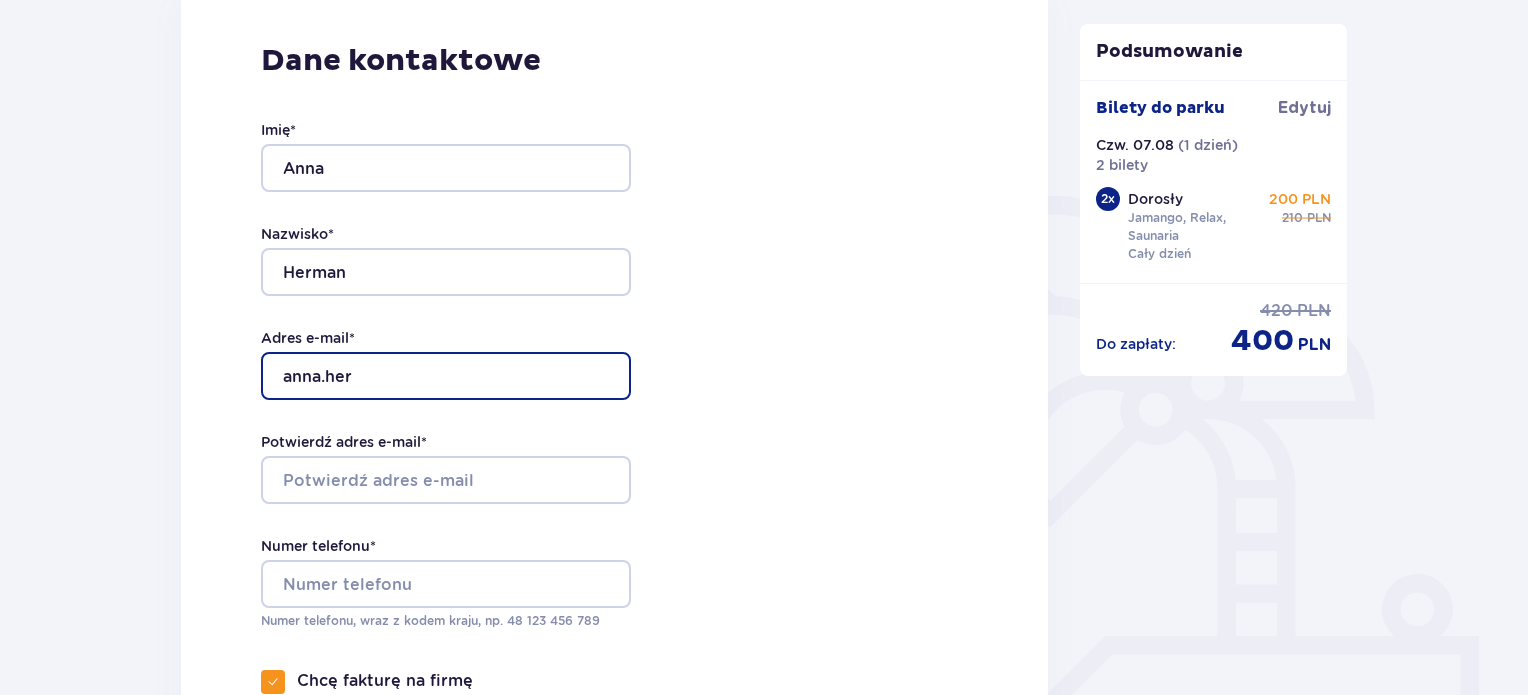 type on "anna.herman.9221@[EMAIL]" 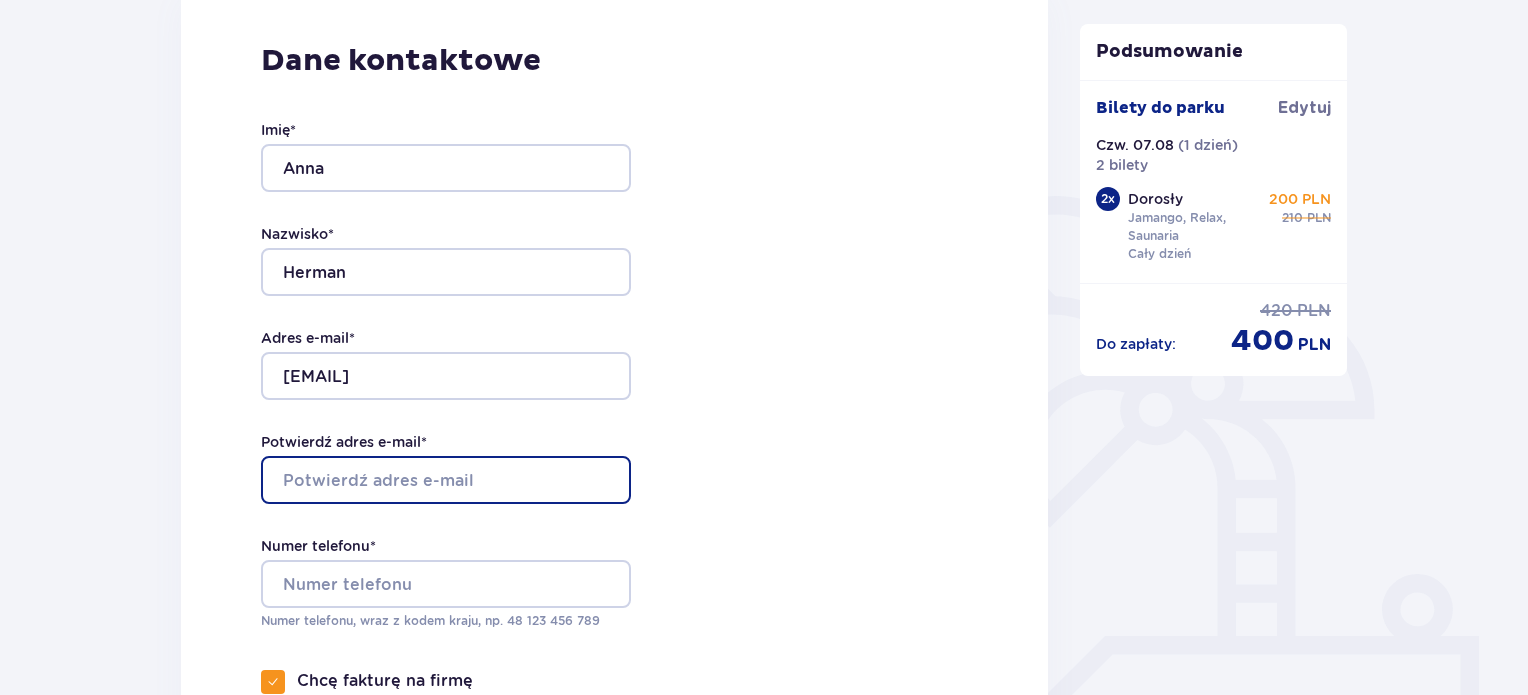 click on "Potwierdź adres e-mail *" at bounding box center [446, 480] 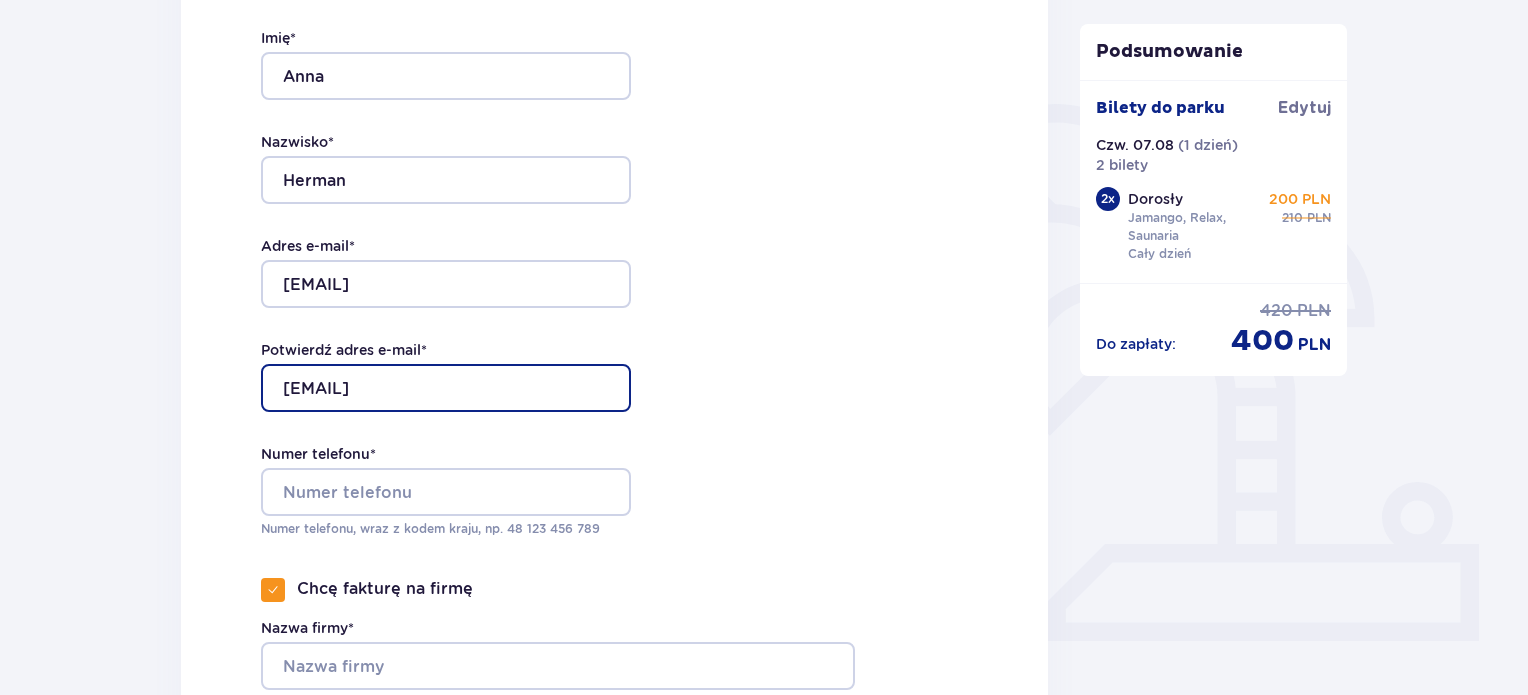 scroll, scrollTop: 500, scrollLeft: 0, axis: vertical 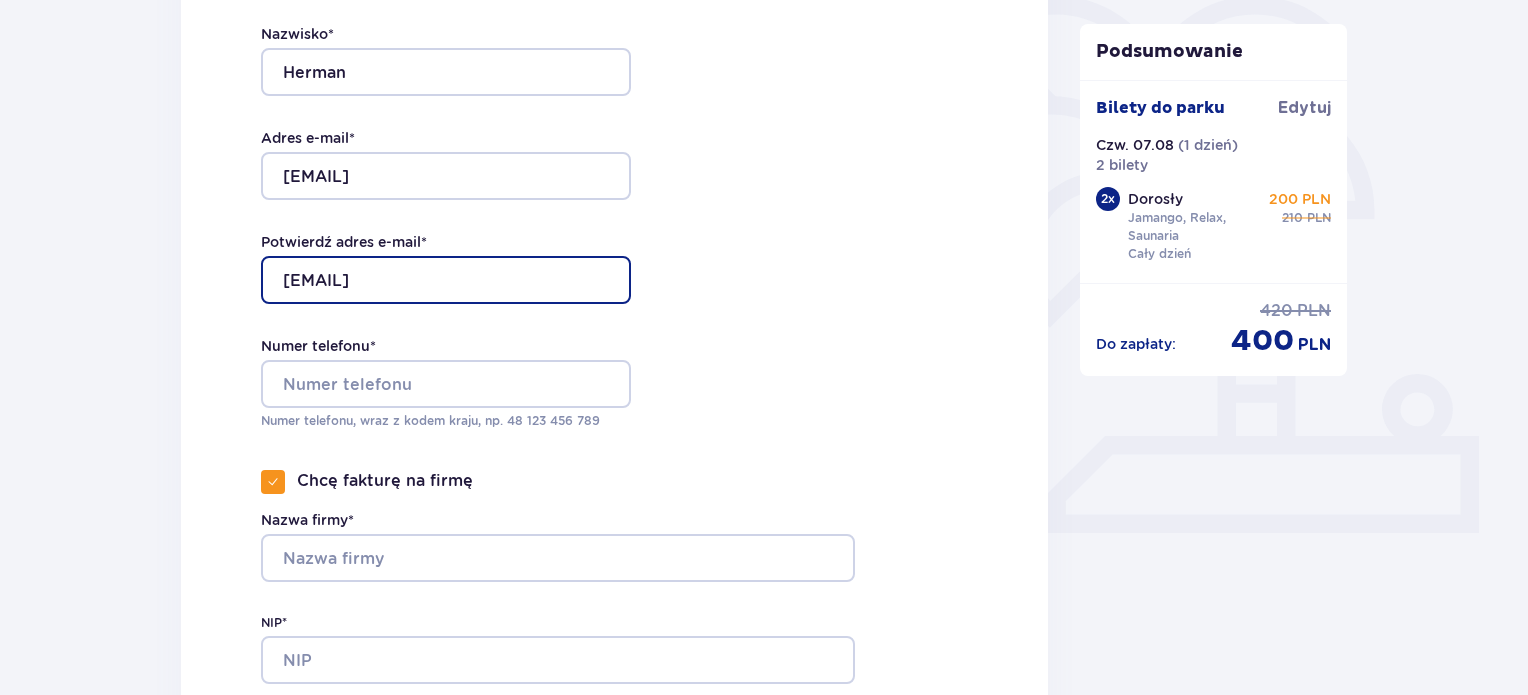 type on "anna.herman.9221@[EMAIL]" 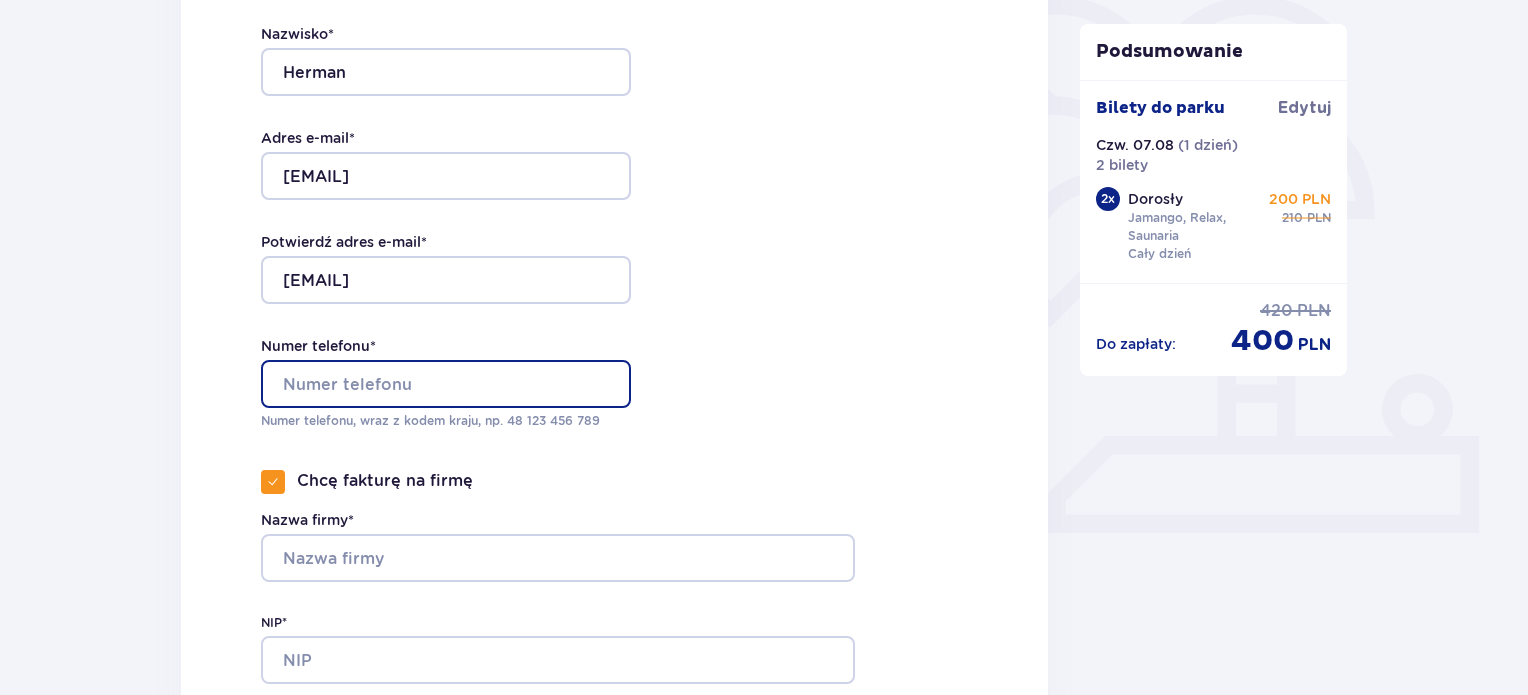 click on "Numer telefonu *" at bounding box center [446, 384] 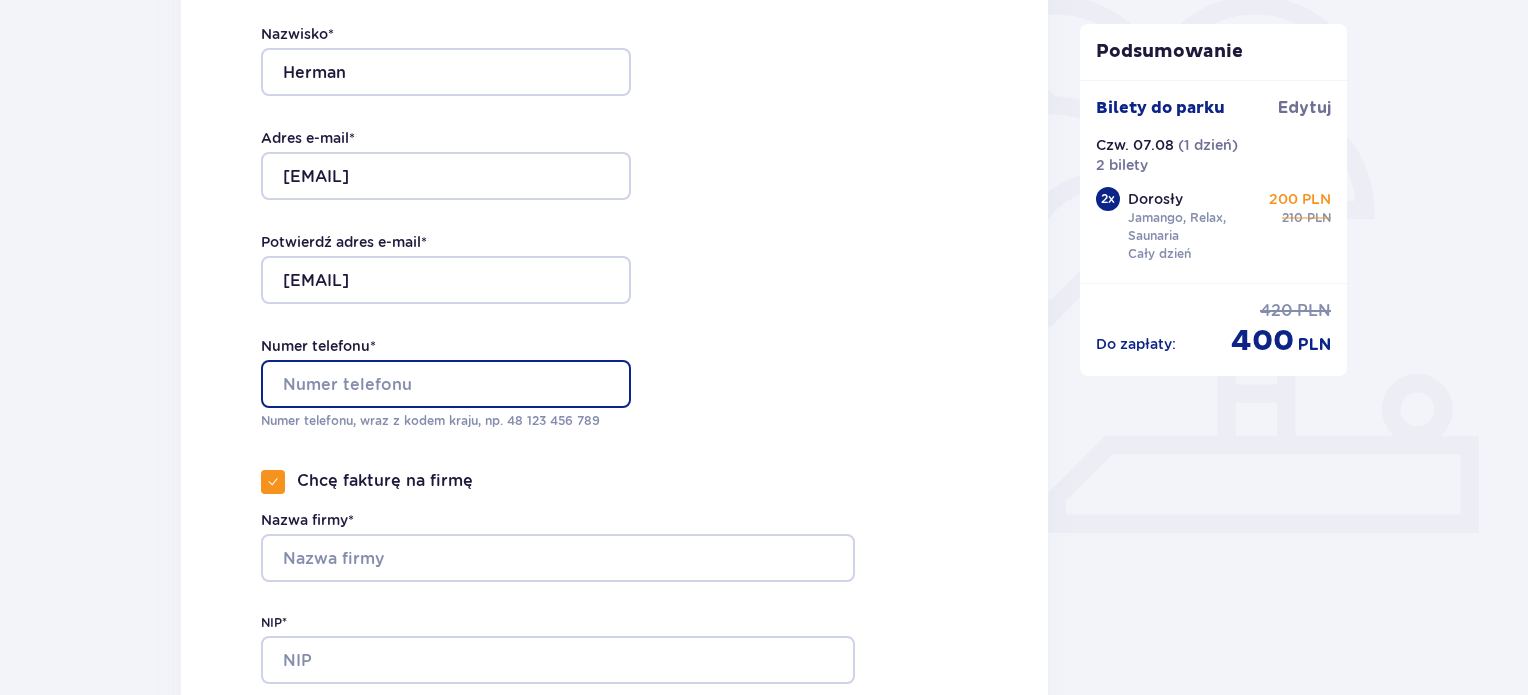 type on "+48690185331" 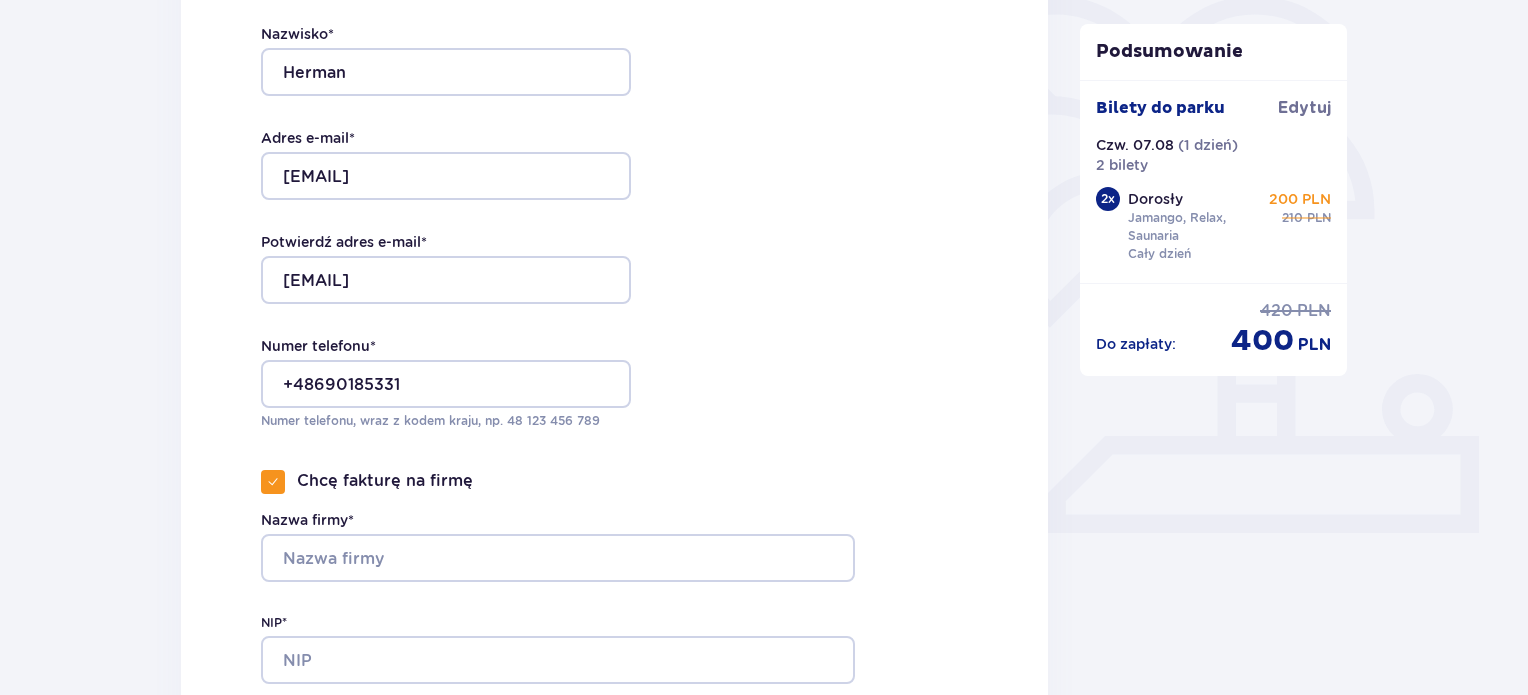 click on "Zamówienie i płatność Dane kontaktowe Imię * Anna Nazwisko * Herman Adres e-mail * anna.herman.9221@gmail.com Potwierdź adres e-mail * anna.herman.9221@gmail.com Numer telefonu * +48690185331 Numer telefonu, wraz z kodem kraju, np. 48 ​123 ​456 ​789 Chcę fakturę na firmę Nazwa firmy* NIP* Ulica i numer budynku Numer lokalu  ( opcjonalnie ) Miasto Kod pocztowy __-___ Utwórz konto Tak, chcę założyć konto *Zapoznałem/am się i akceptuję   Regulamin sprzedaży biletów online,   Regulamin korzystania z parku wodnego Suntago,   Regulamin Sprzedaży Suntago Village,   Regulamin Pobytu w Suntago Village ,  Regulamin strefy VIP ,  Specjalne warunki zakupu Pakietu Rodzinnego ,  Zasady promocji Pakiet dla Seniora ,  Regulamin promocji “Online taniej 10/20 zł”   i   Politykę prywatności Akceptuję inne zgody Rozwiń Mam kod rabatowy Zastosuj Mam voucher kwotowy Zastosuj Przecenione produkty Bilety do parku Czw. 07.08.25 2 x Dorosły Bilet „Cały dzień” 200 PLN Cena regularna:   210 PLN" at bounding box center (764, 1065) 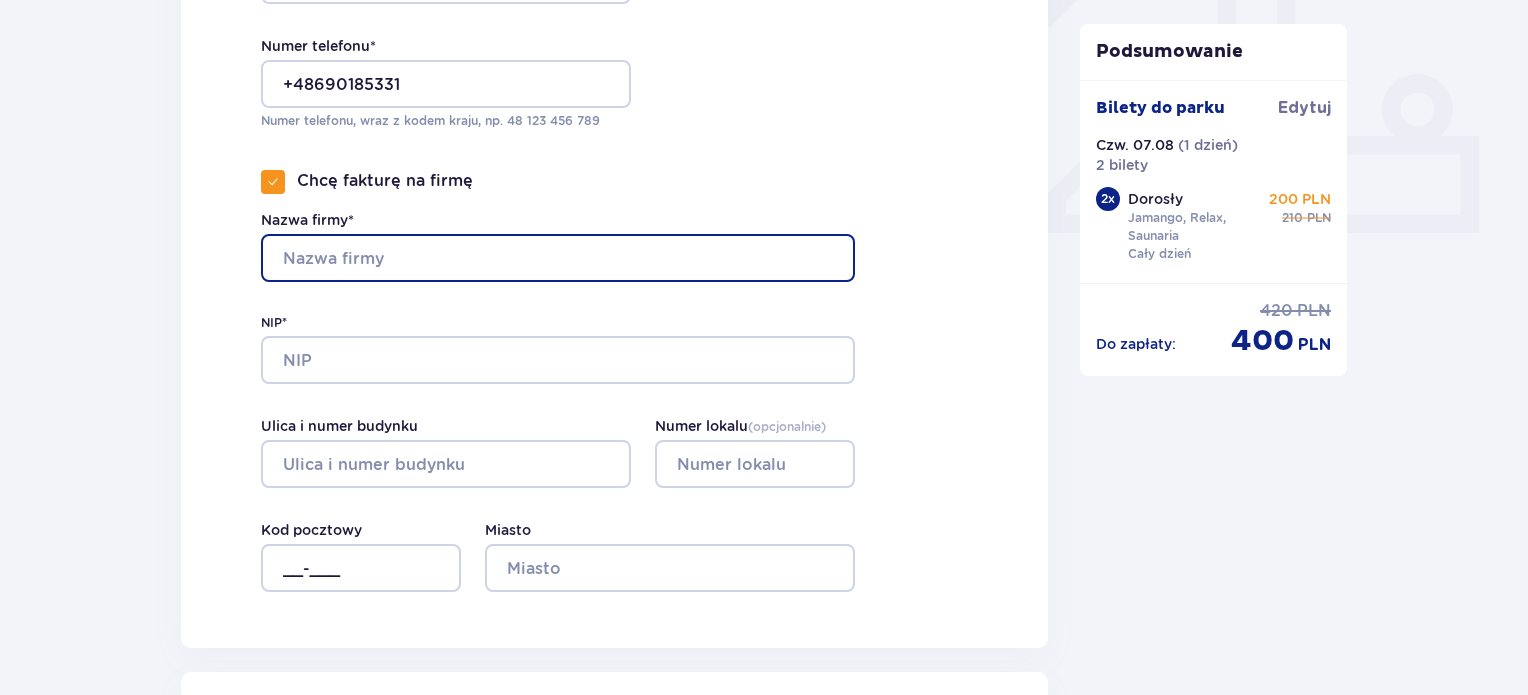 click on "Nazwa firmy*" at bounding box center [558, 258] 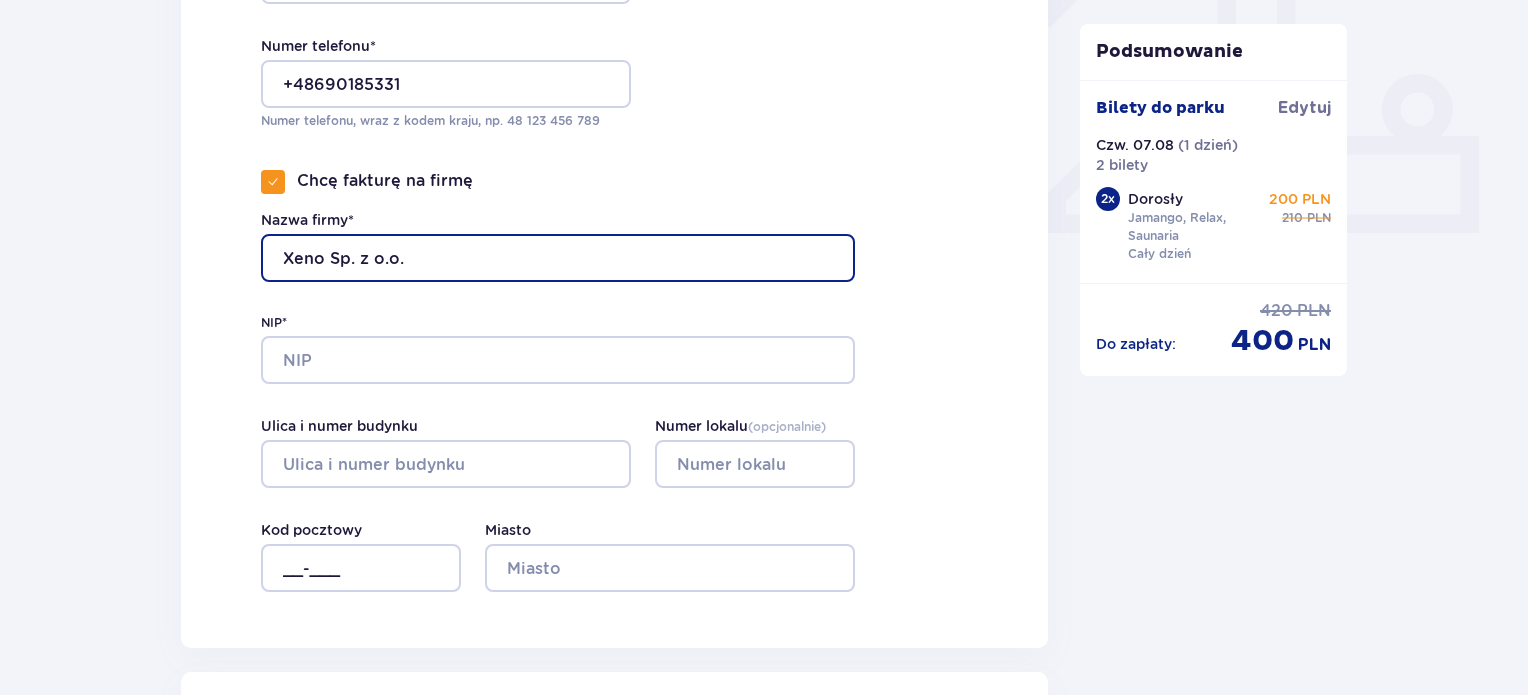type on "Xeno Sp. z o.o." 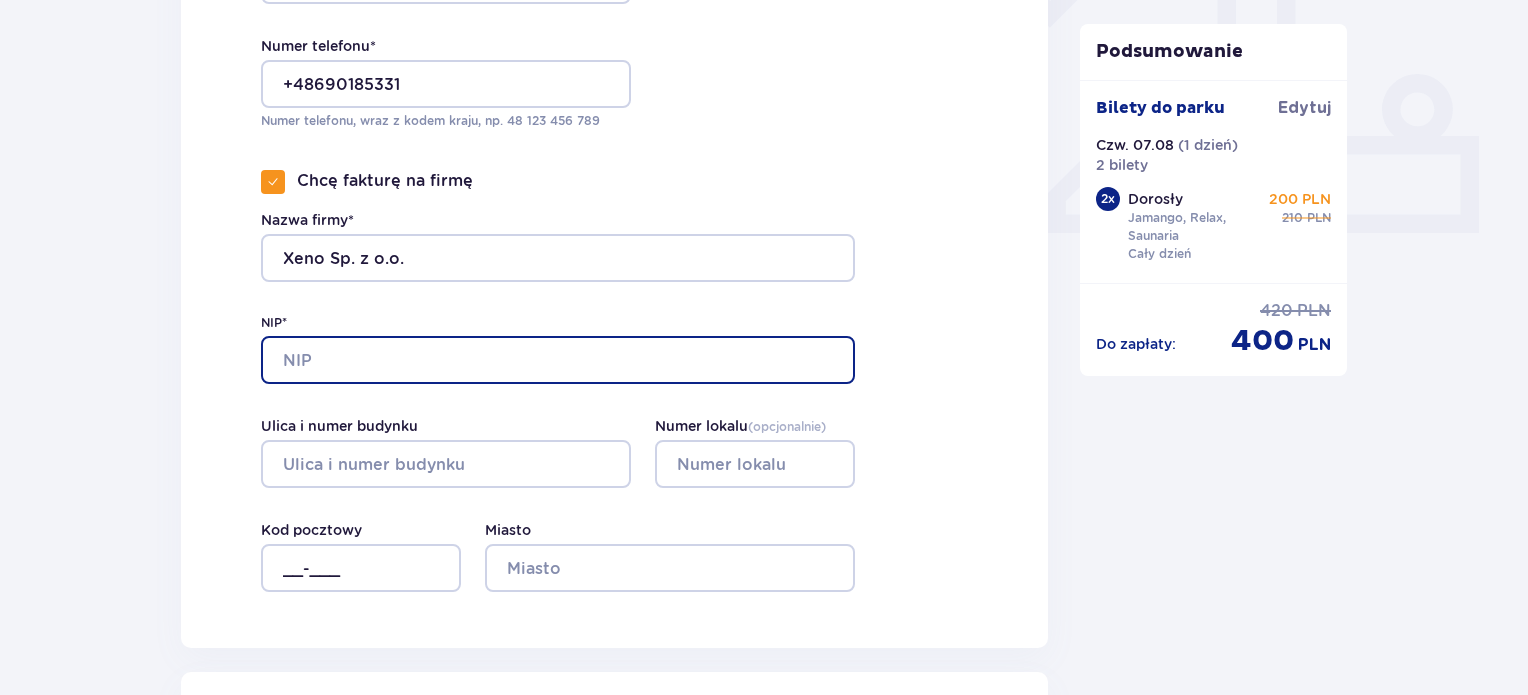 click on "NIP*" at bounding box center [558, 360] 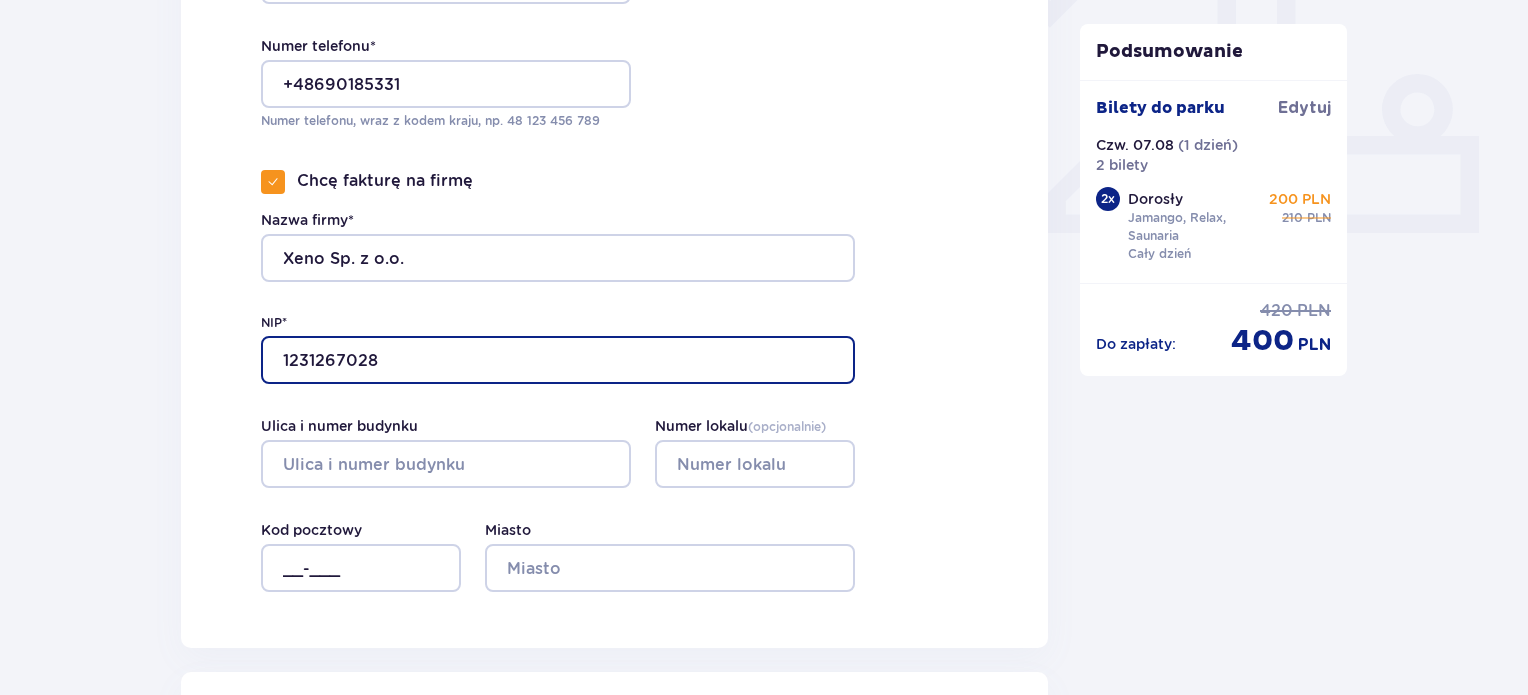 type on "1231267028" 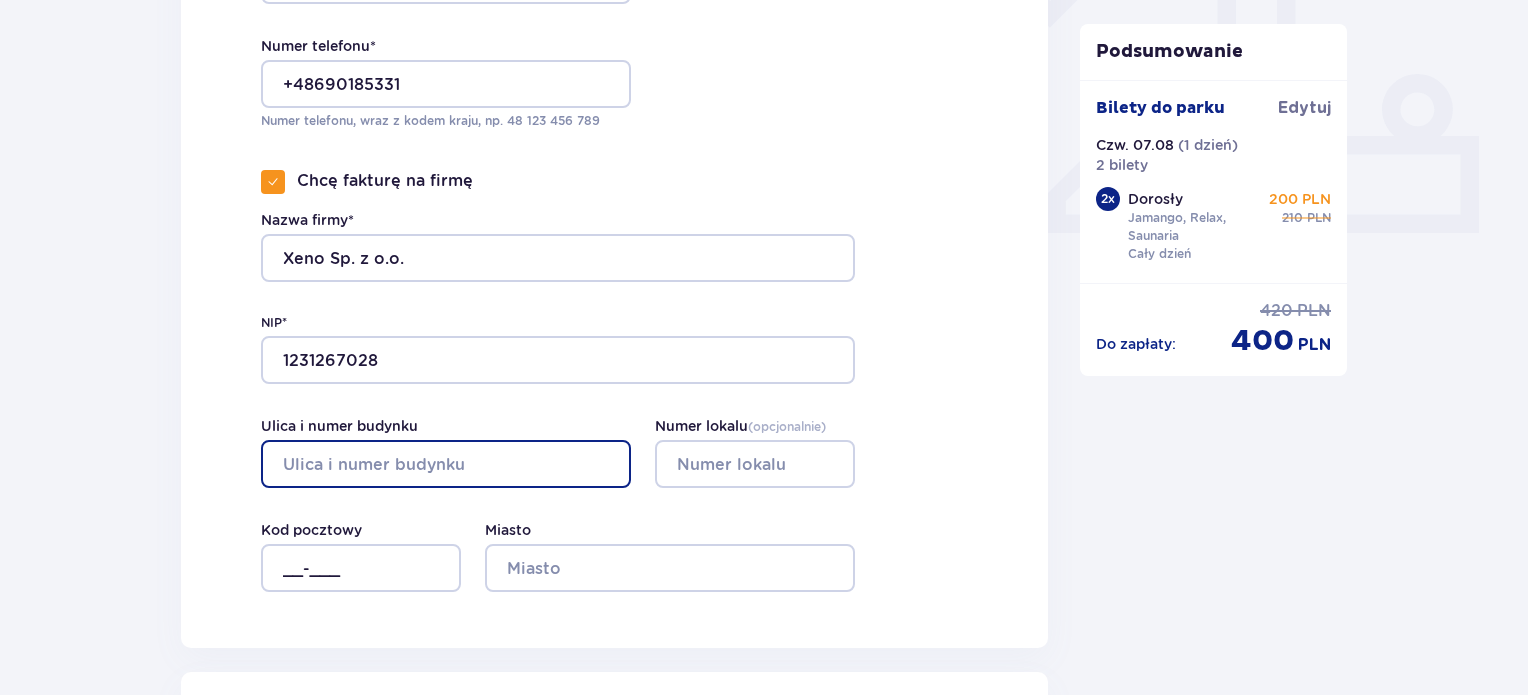 click on "Ulica i numer budynku" at bounding box center [446, 464] 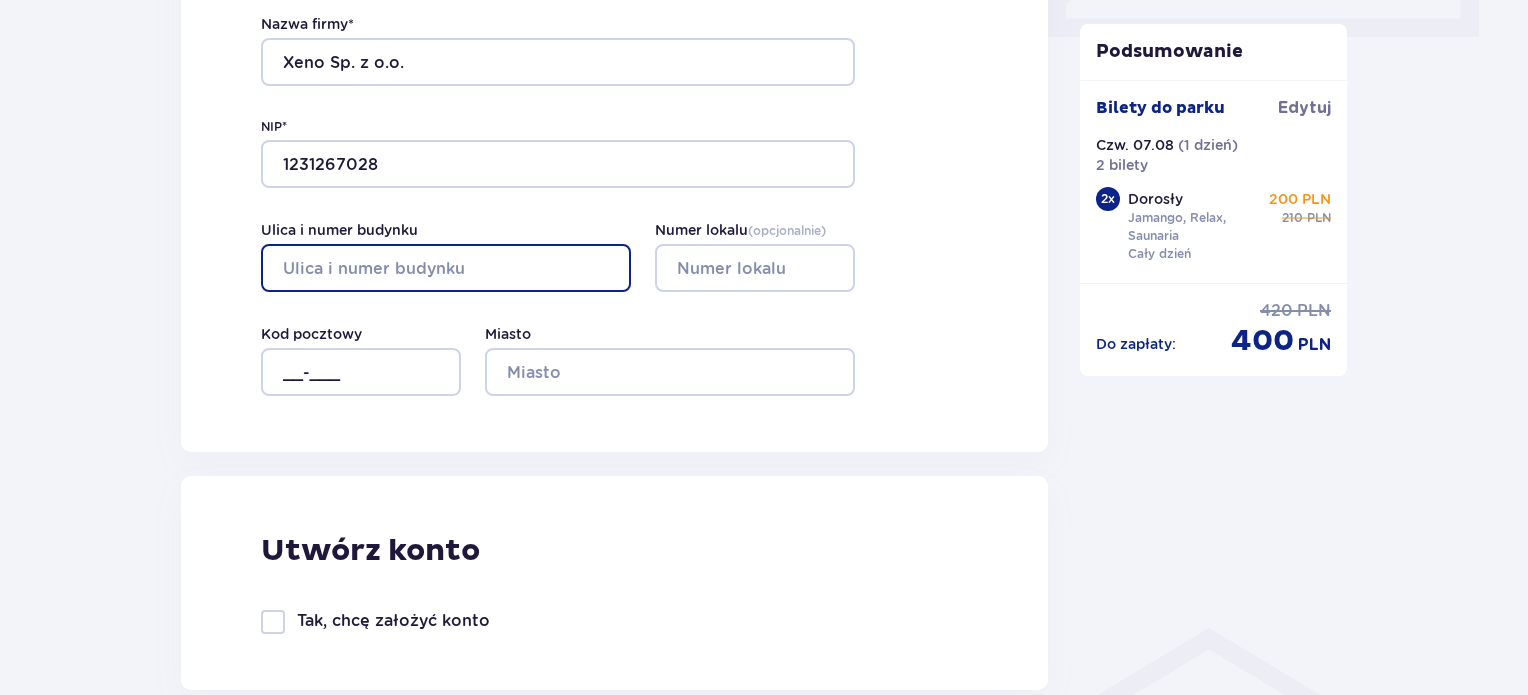 scroll, scrollTop: 1000, scrollLeft: 0, axis: vertical 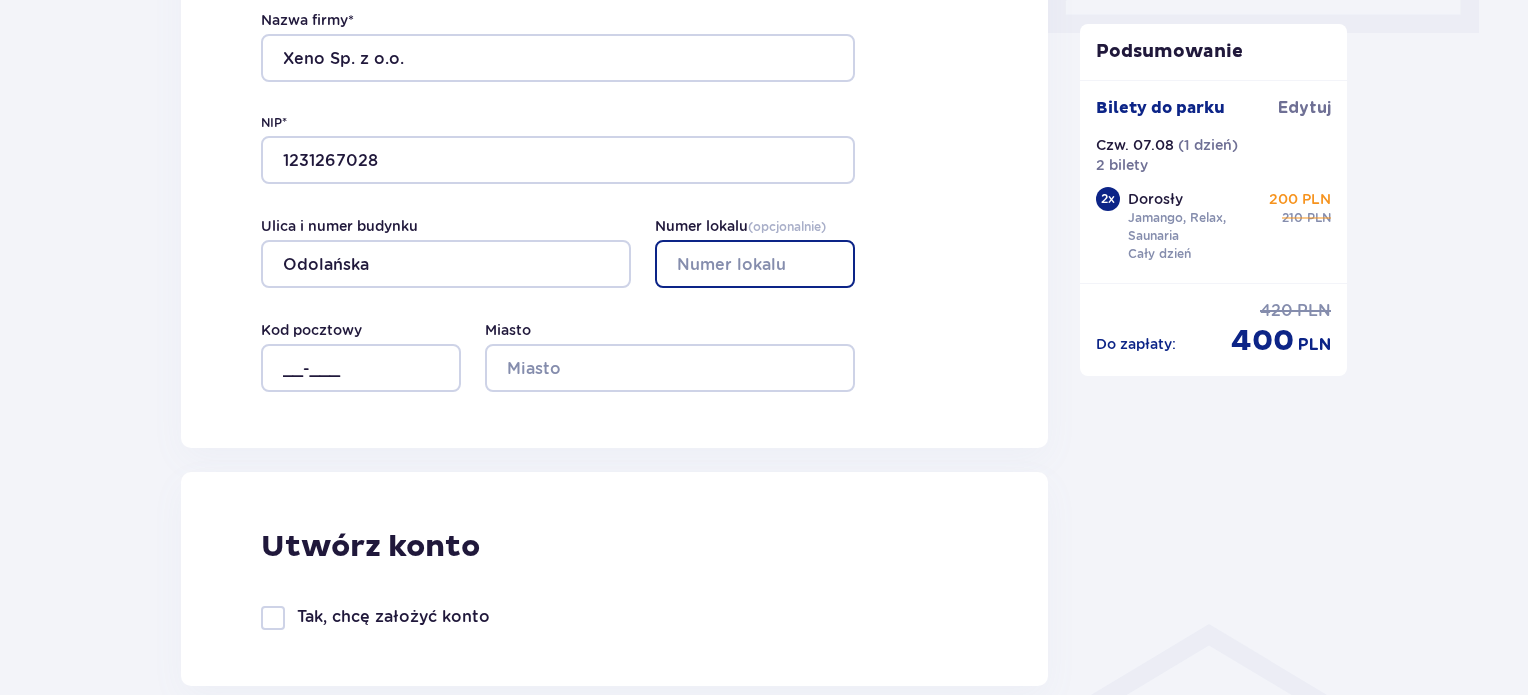 click on "Numer lokalu  ( opcjonalnie )" at bounding box center [755, 264] 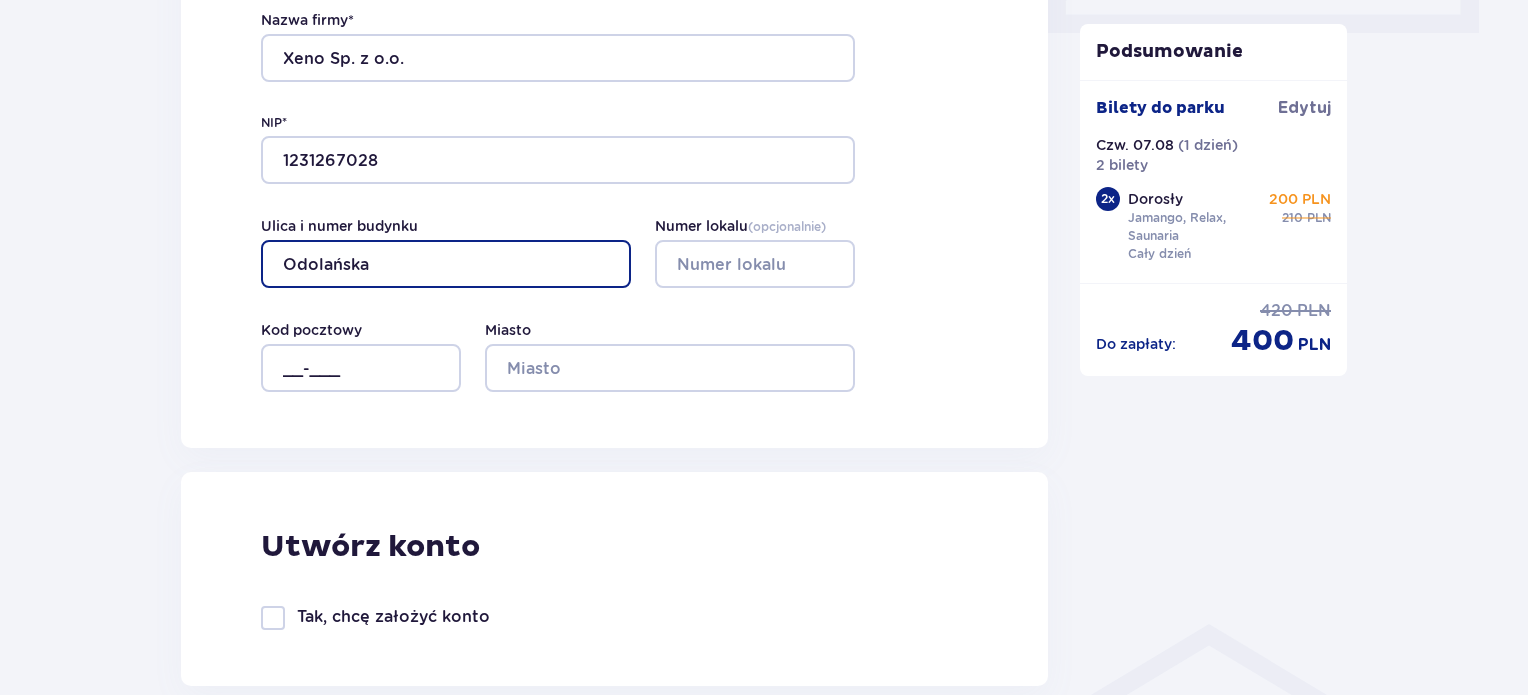 click on "Odolańska" at bounding box center [446, 264] 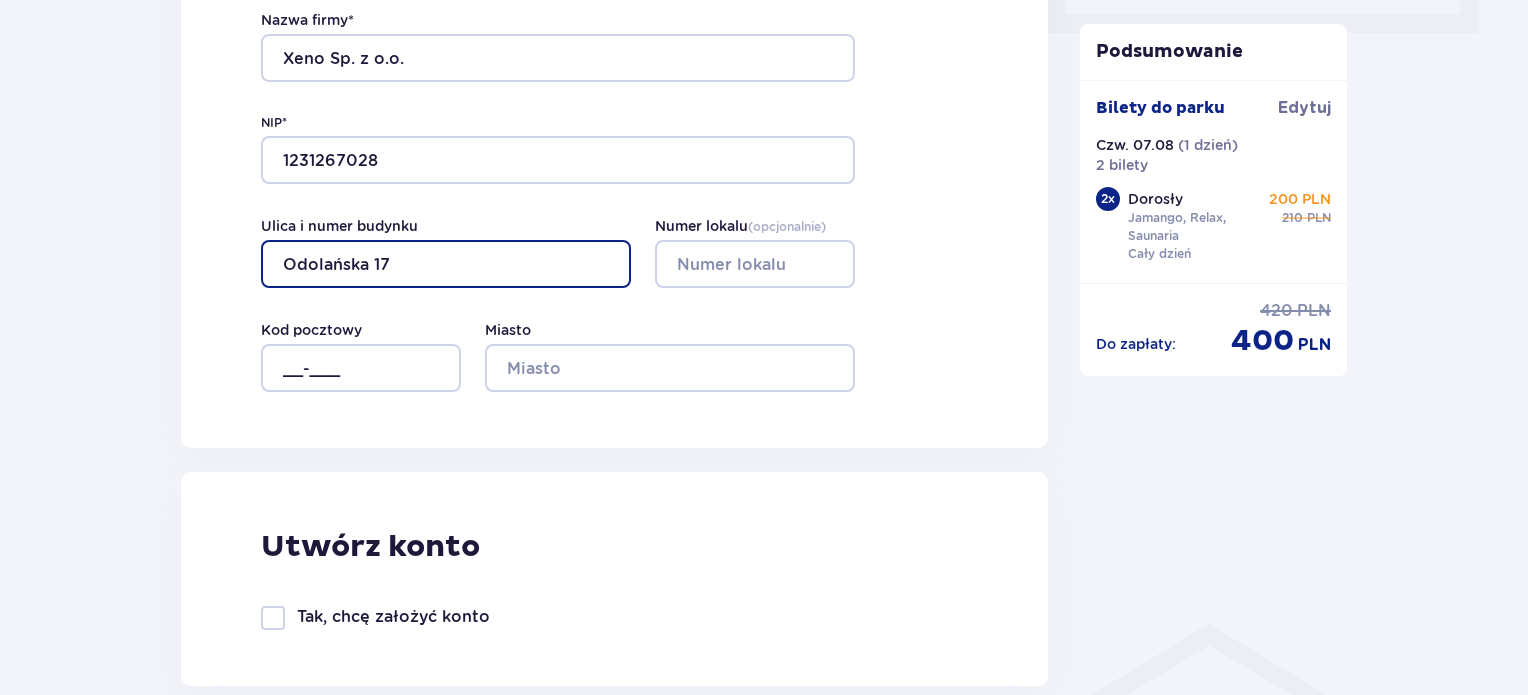 type on "Odolańska 17" 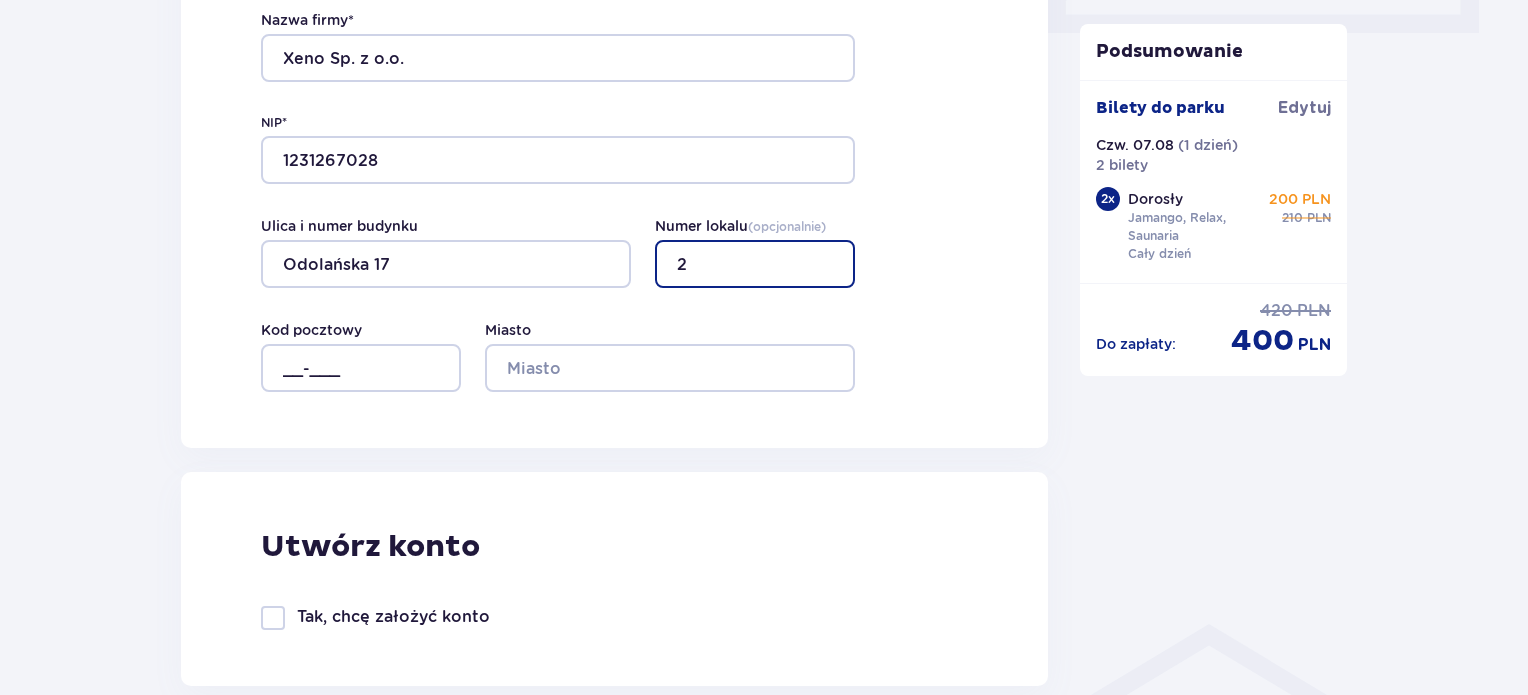 type on "2" 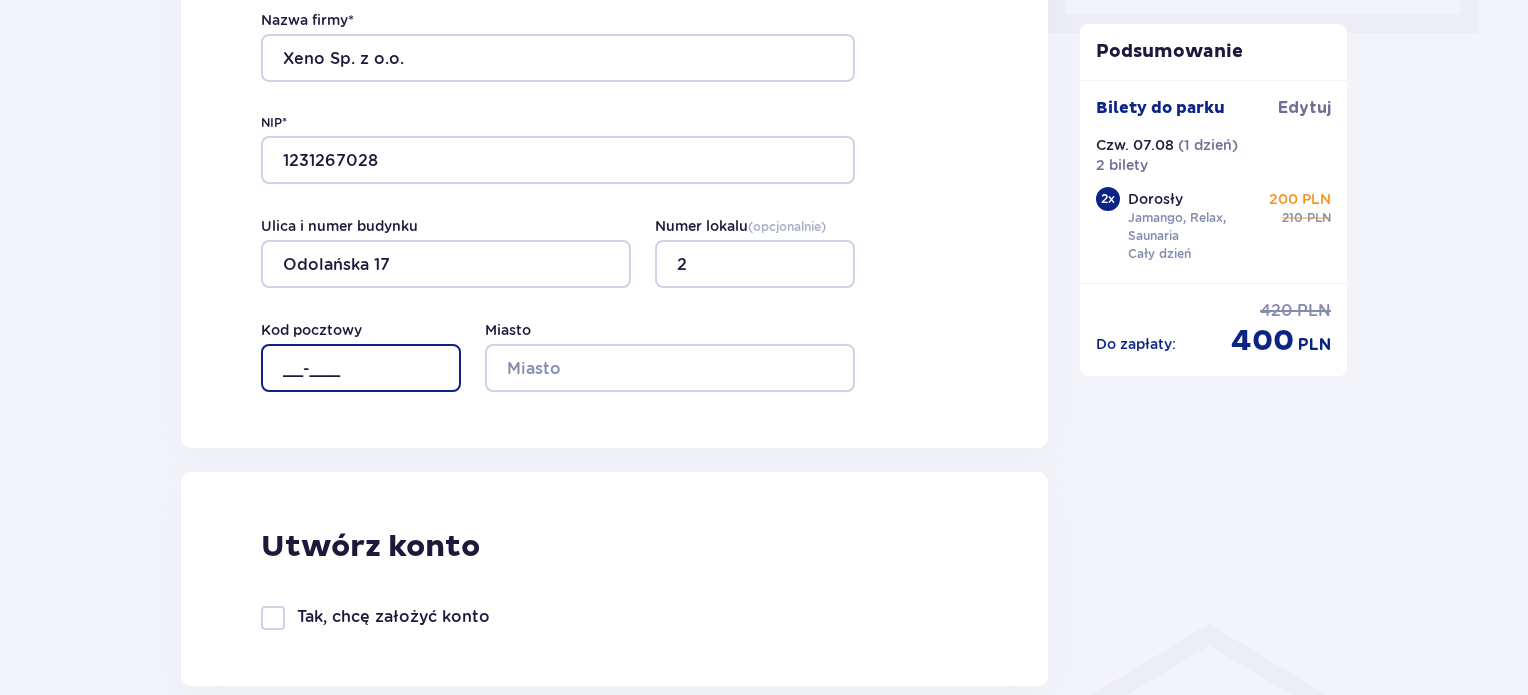 click on "__-___" at bounding box center [361, 368] 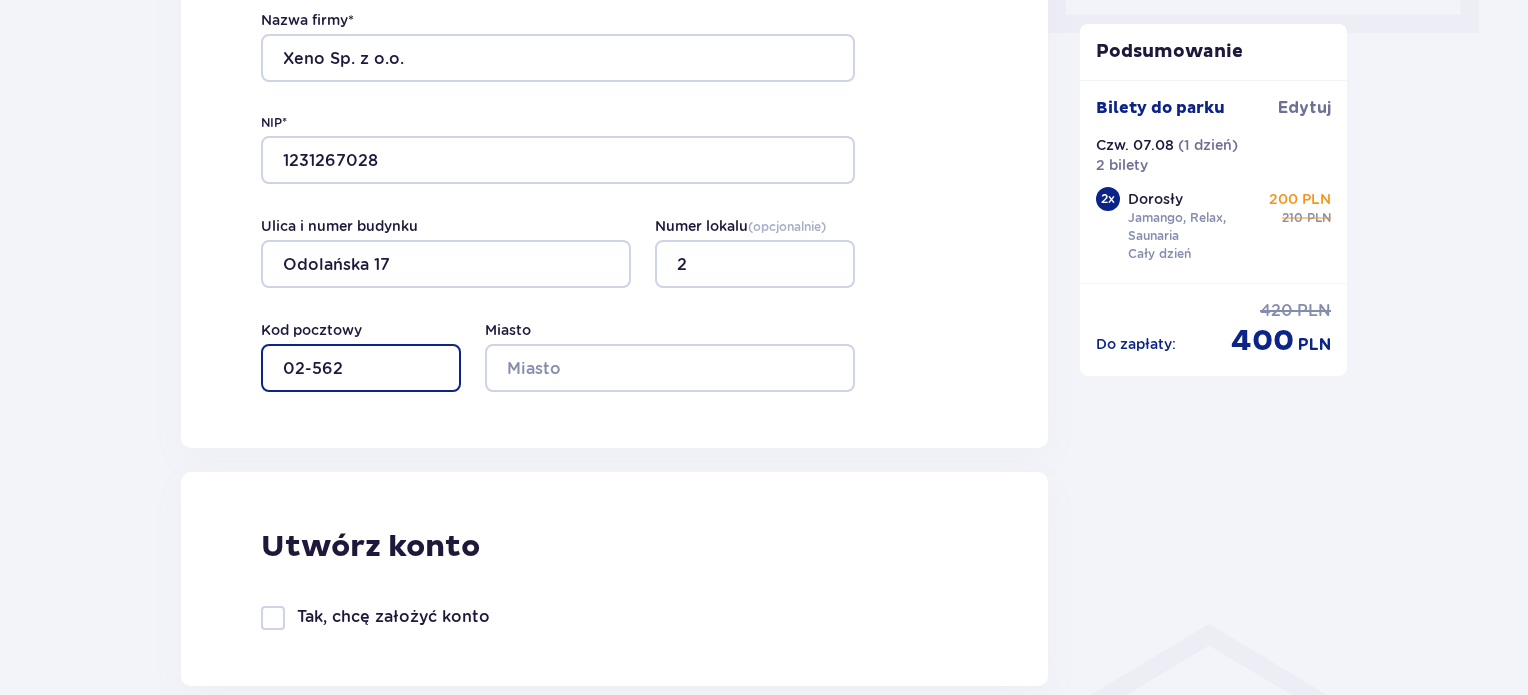 type on "02-562" 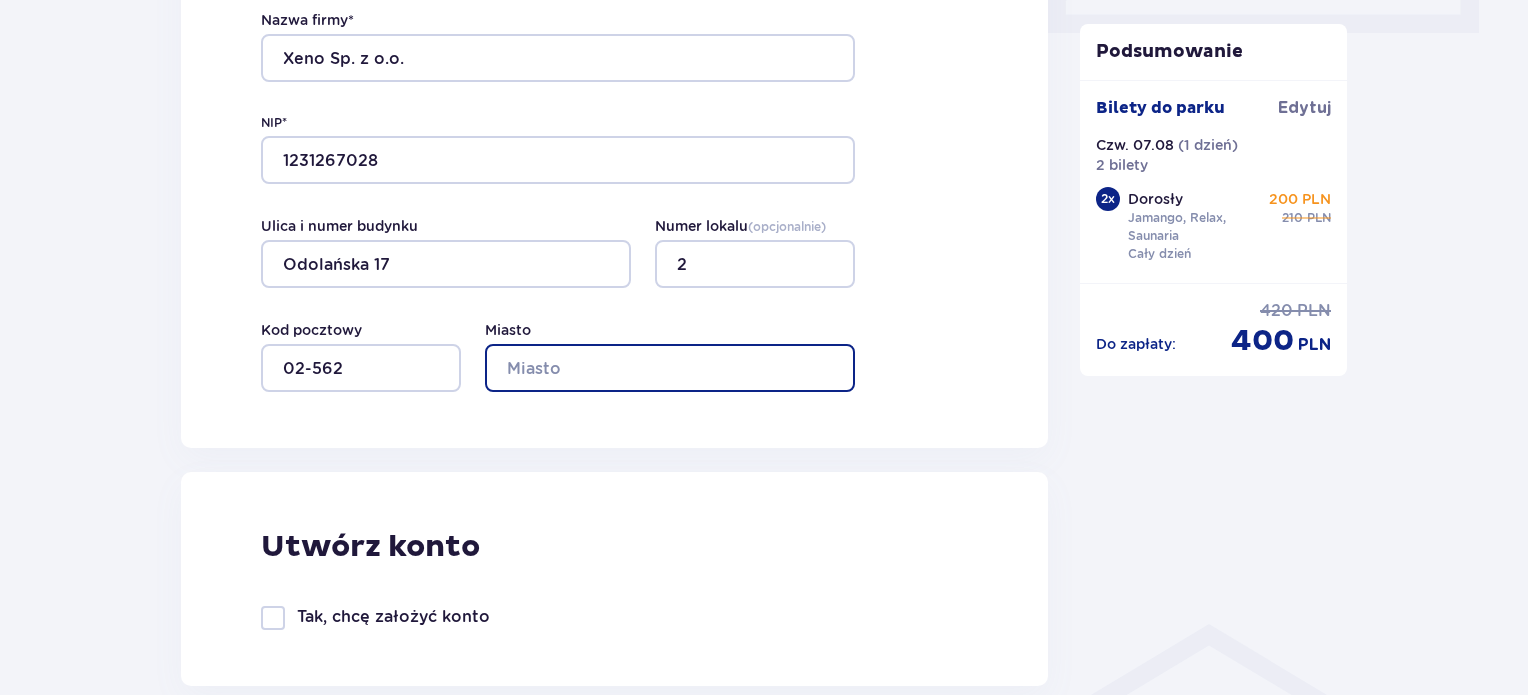 click on "Miasto" at bounding box center [670, 368] 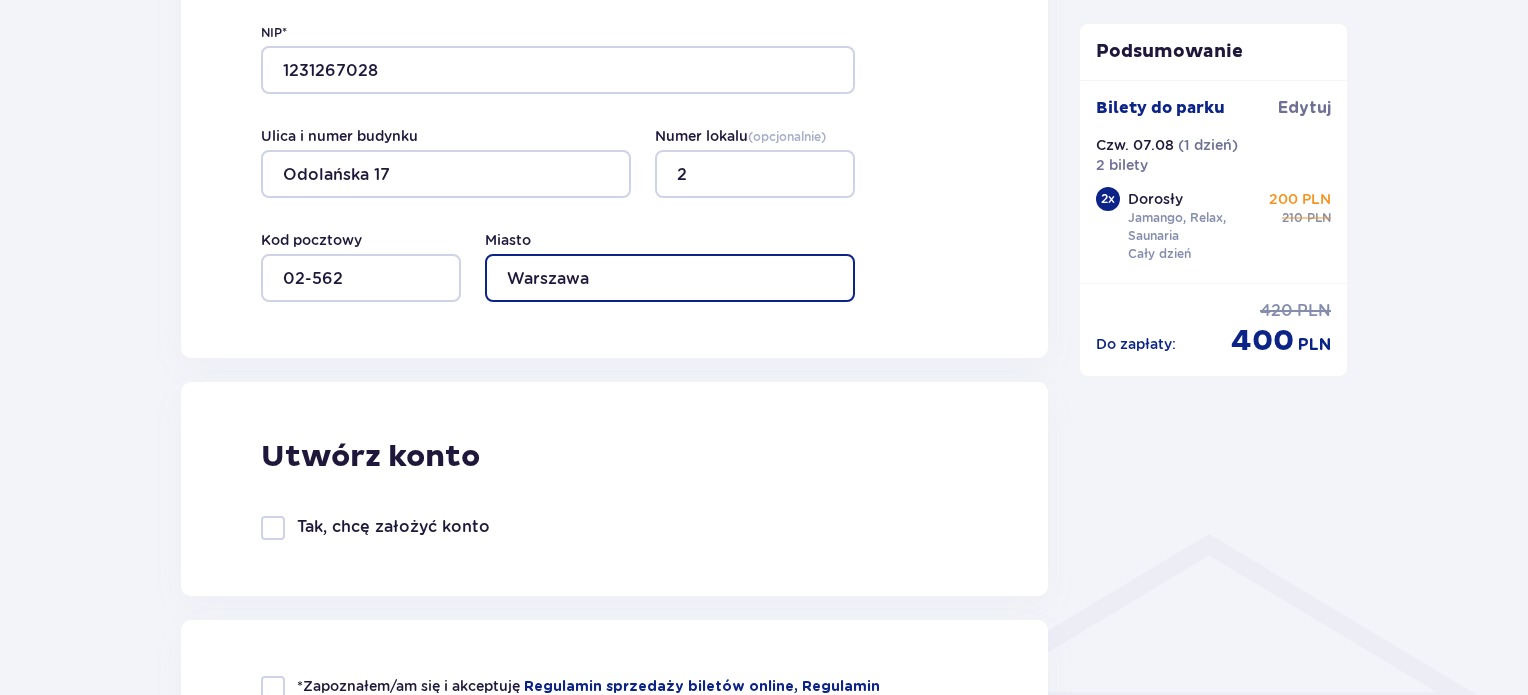 scroll, scrollTop: 900, scrollLeft: 0, axis: vertical 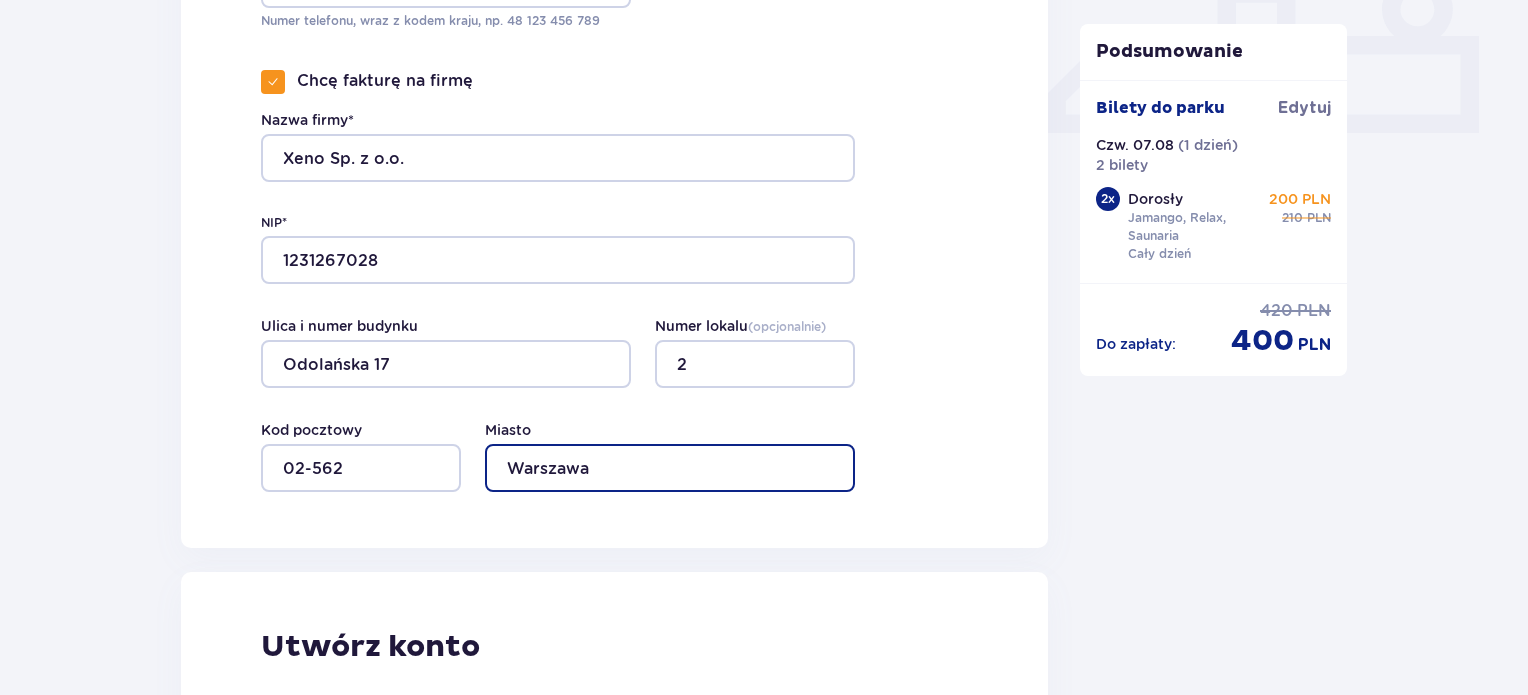 type on "Warszawa" 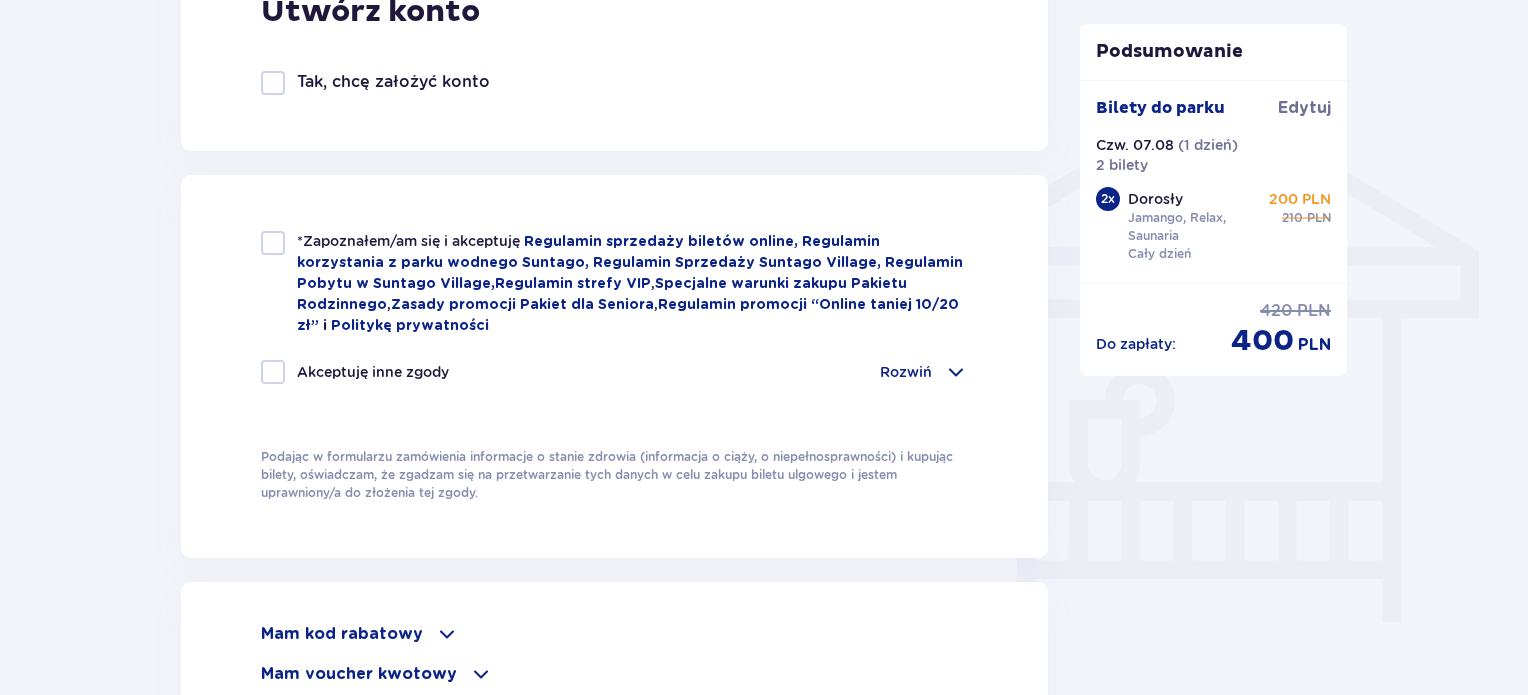 scroll, scrollTop: 1500, scrollLeft: 0, axis: vertical 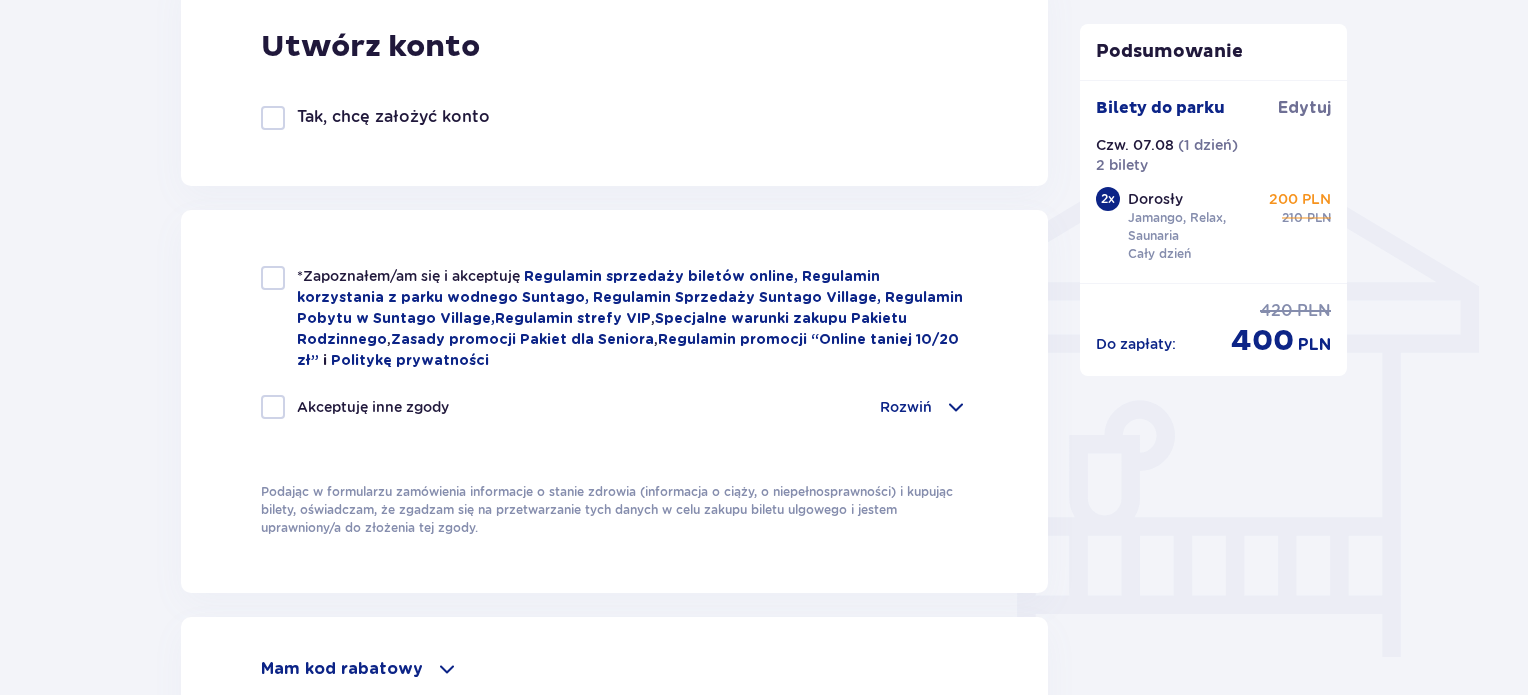 click on "*Zapoznałem/am się i akceptuję   Regulamin sprzedaży biletów online,   Regulamin korzystania z parku wodnego Suntago,   Regulamin Sprzedaży Suntago Village,   Regulamin Pobytu w Suntago Village ,  Regulamin strefy VIP ,  Specjalne warunki zakupu Pakietu Rodzinnego ,  Zasady promocji Pakiet dla Seniora ,  Regulamin promocji “Online taniej 10/20 zł”   i   Politykę prywatności" at bounding box center [614, 318] 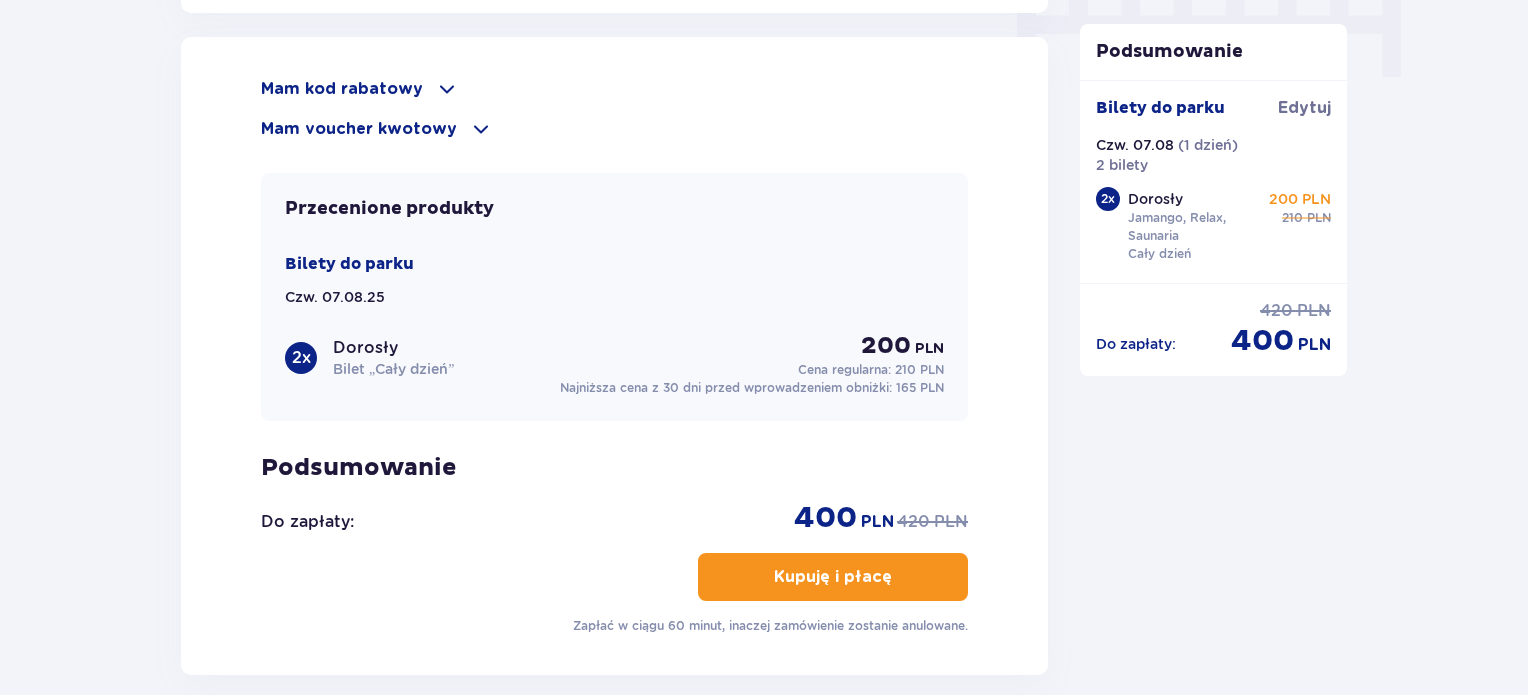 scroll, scrollTop: 2200, scrollLeft: 0, axis: vertical 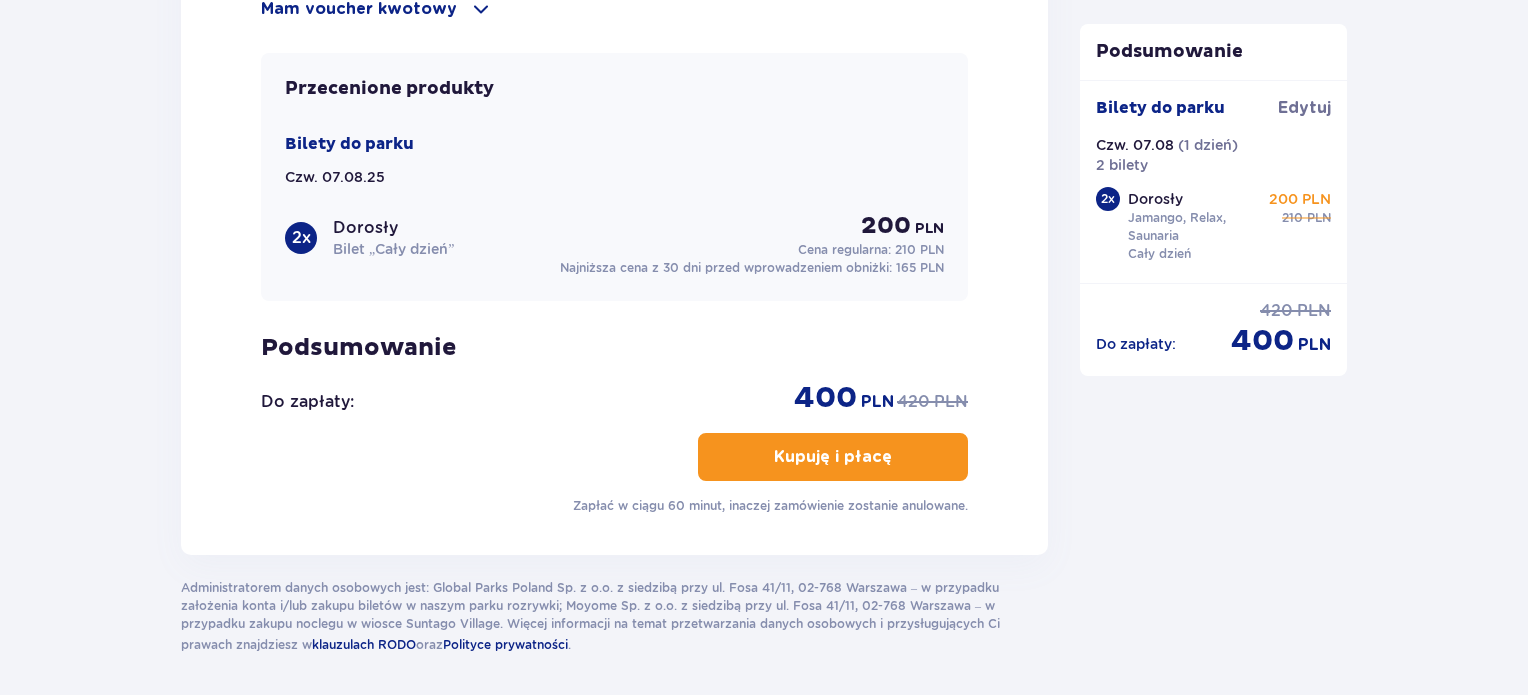click on "Kupuję i płacę" at bounding box center [833, 457] 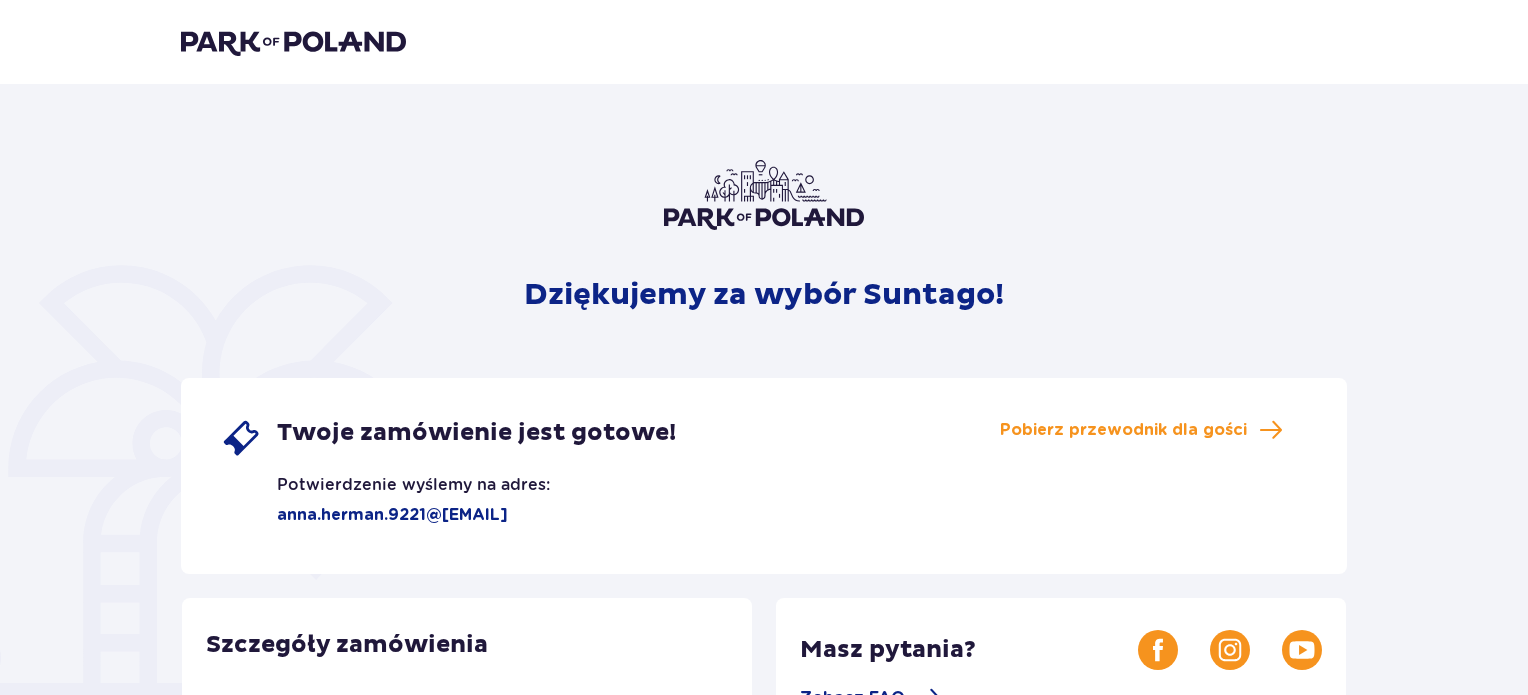 scroll, scrollTop: 0, scrollLeft: 0, axis: both 